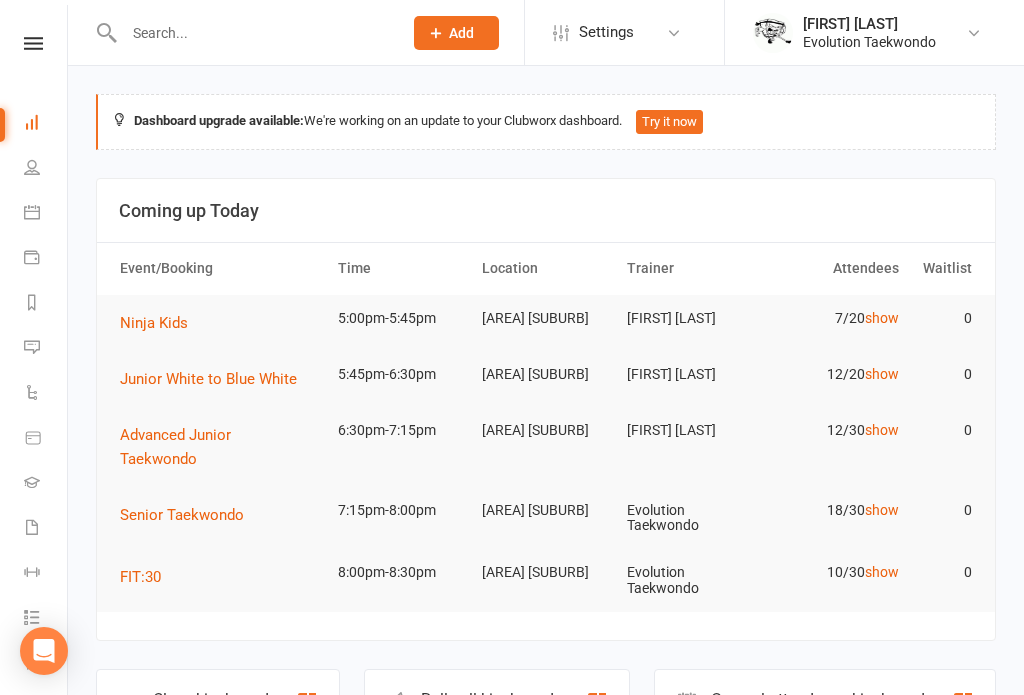 scroll, scrollTop: 0, scrollLeft: 0, axis: both 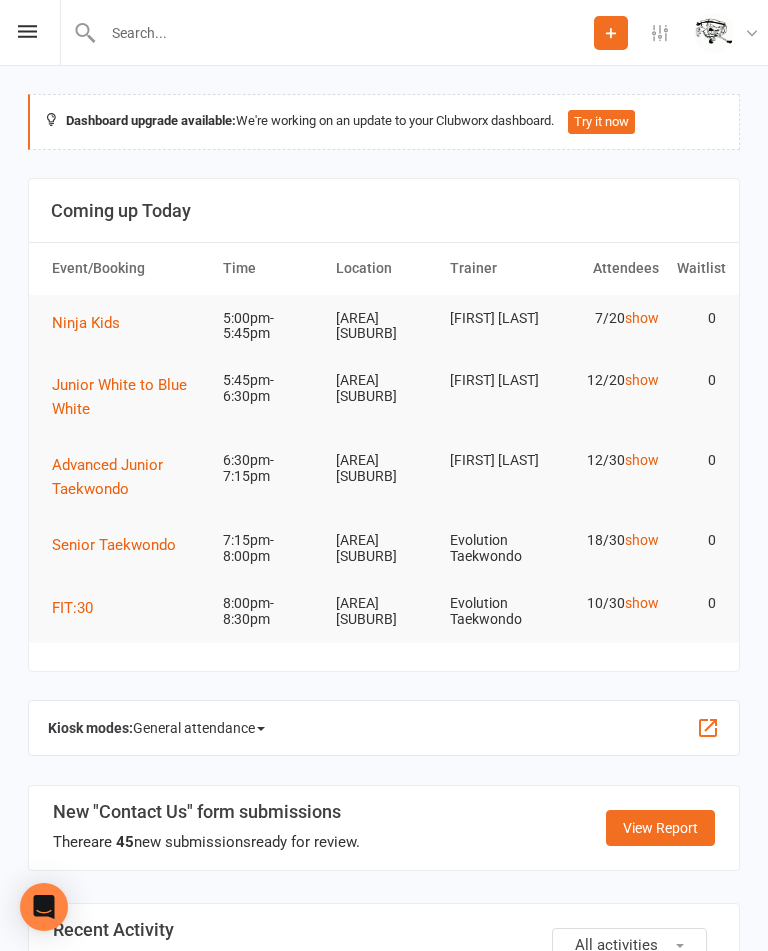 click on "General attendance" 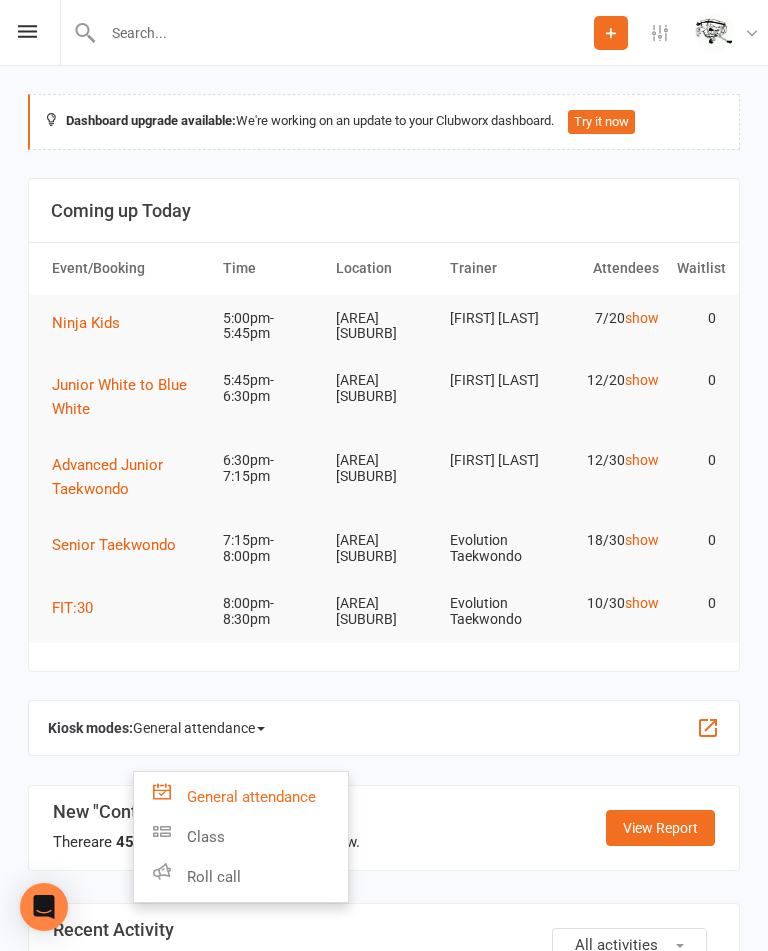 click on "Class" 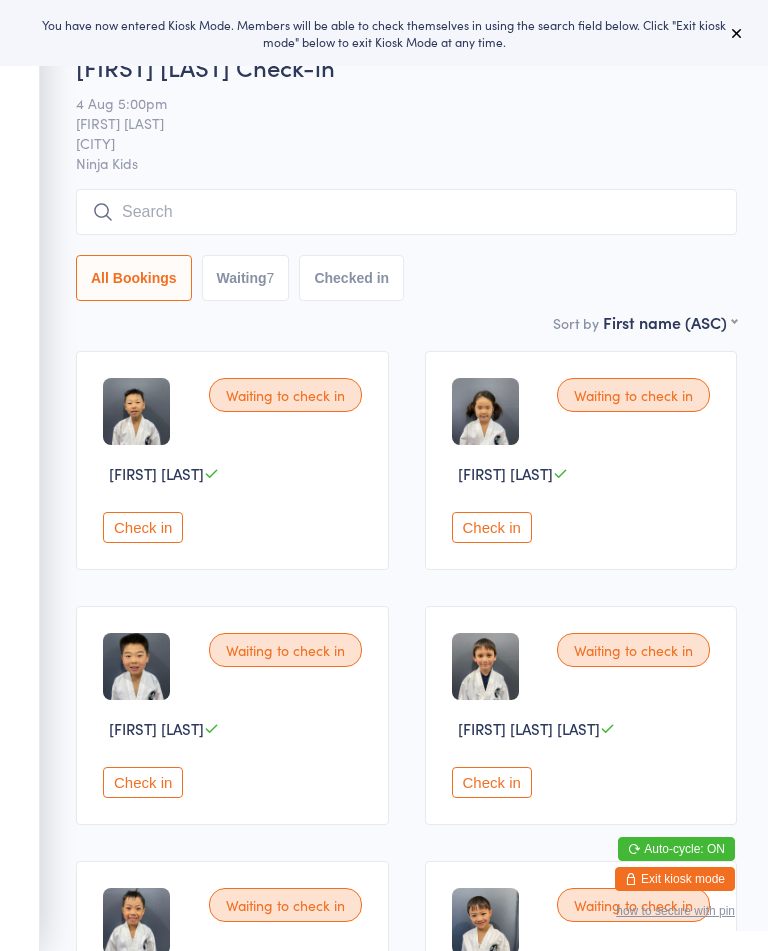scroll, scrollTop: 0, scrollLeft: 0, axis: both 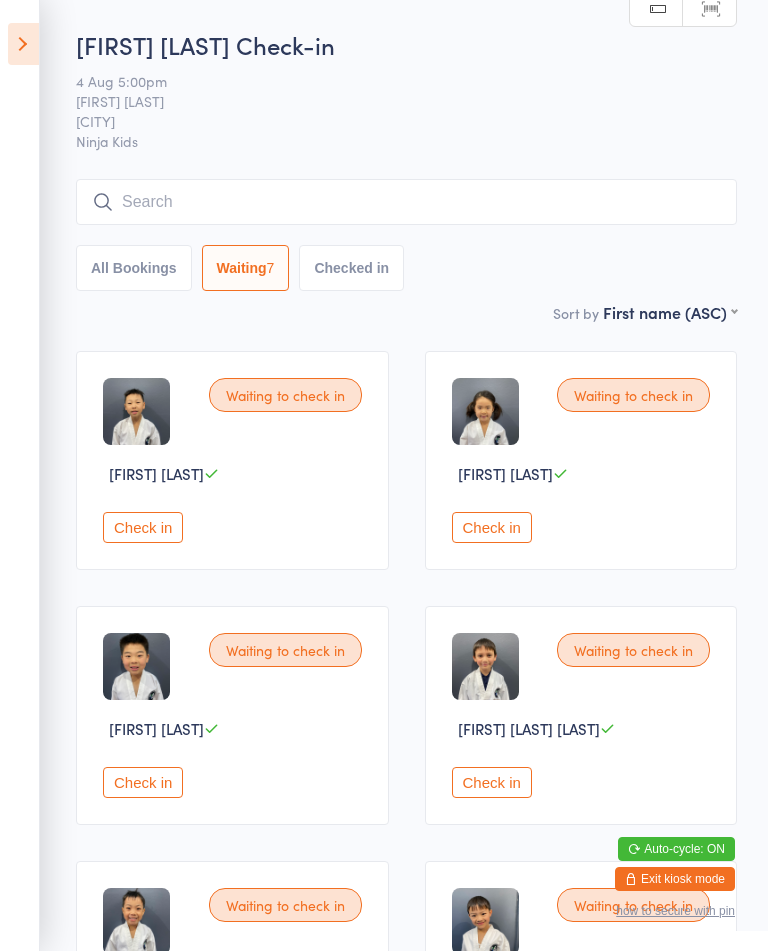 click on "Check in" at bounding box center (235, 782) 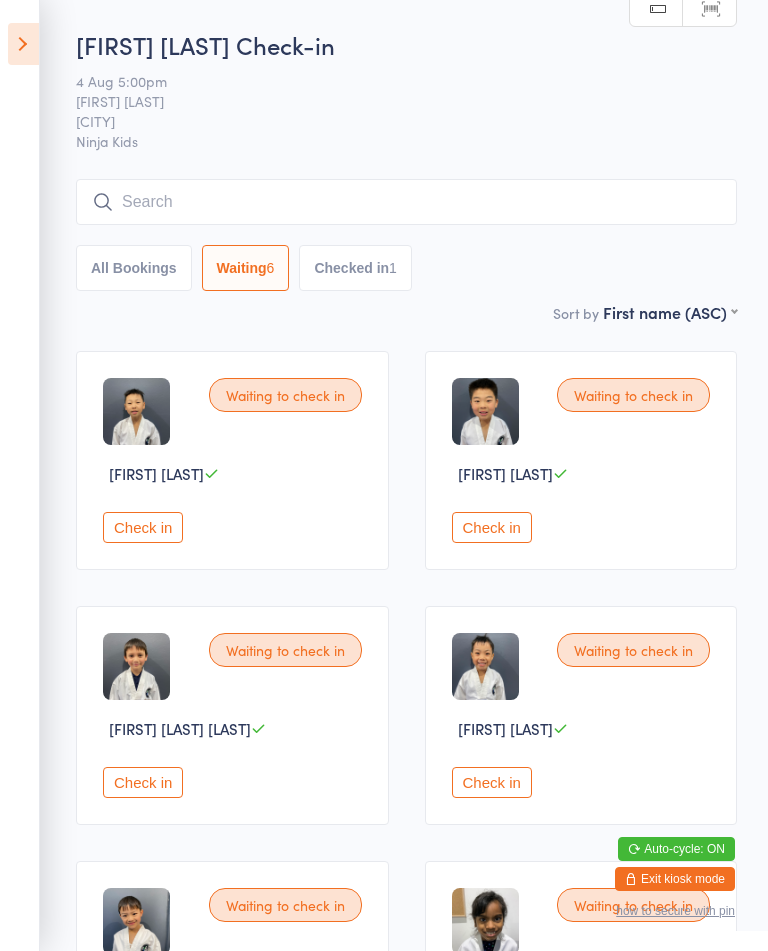 click on "Check in" at bounding box center [584, 527] 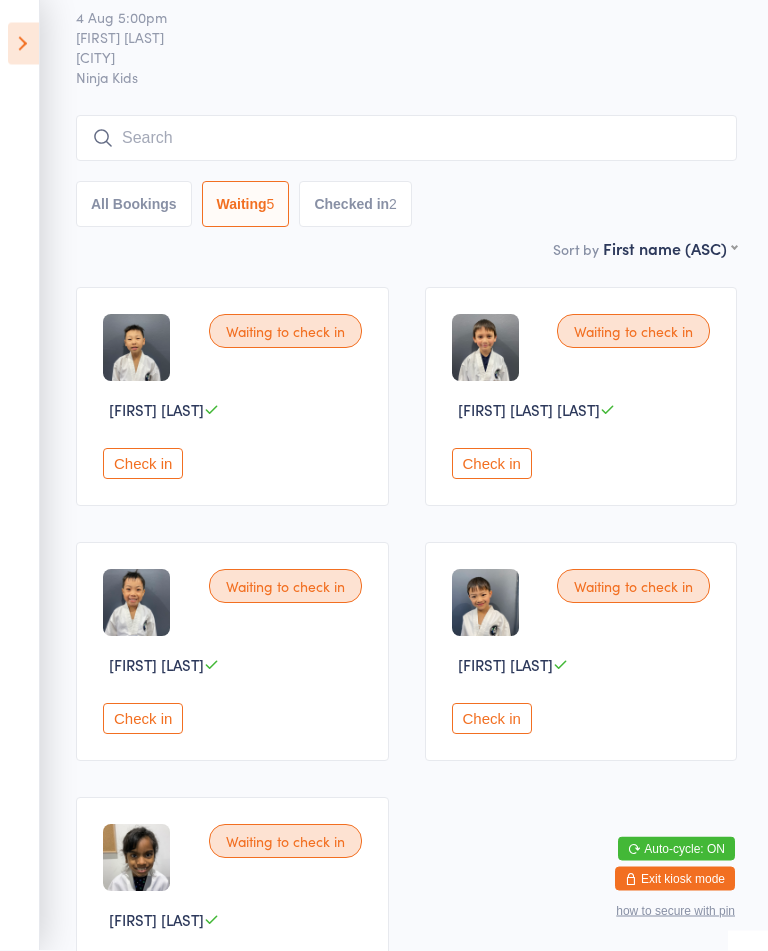 scroll, scrollTop: 63, scrollLeft: 0, axis: vertical 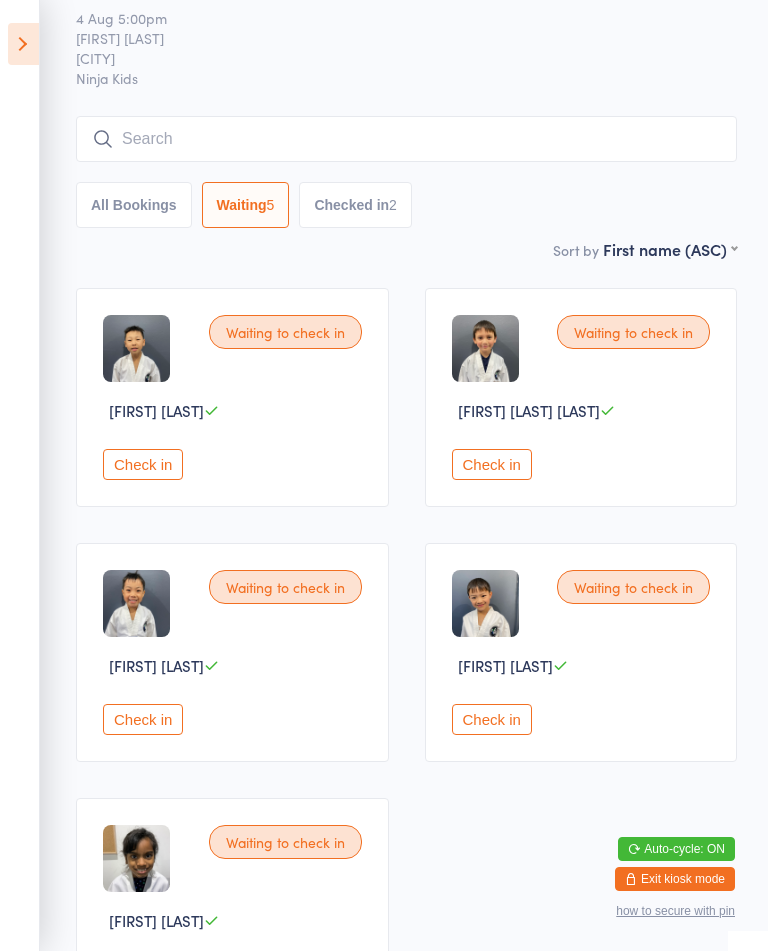 click on "Check in" at bounding box center (143, 719) 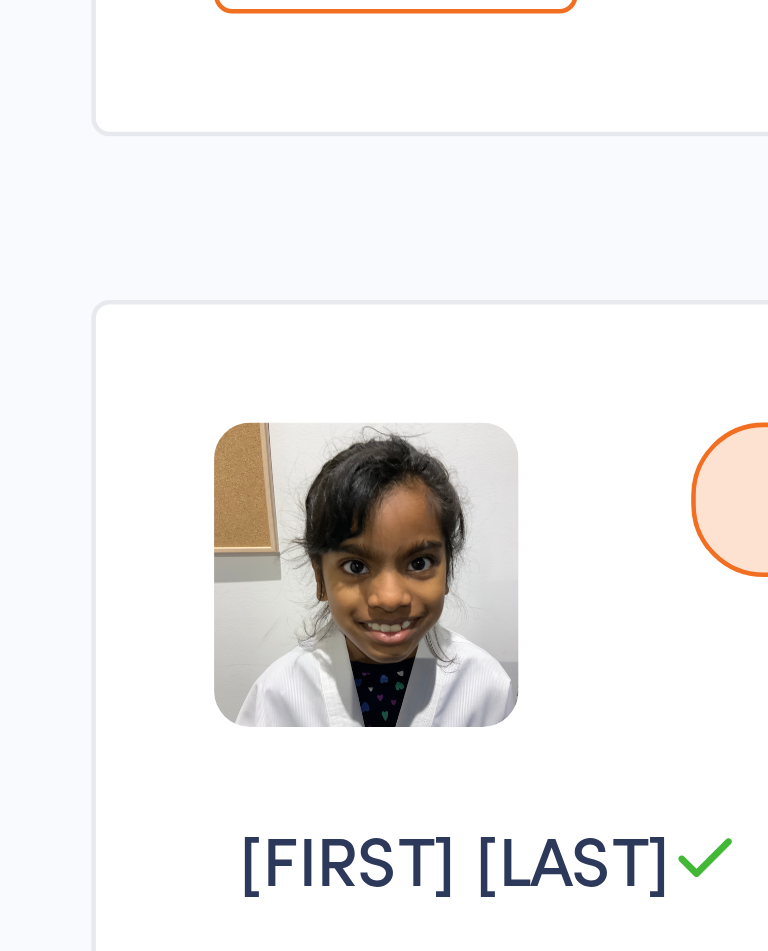 scroll, scrollTop: 39, scrollLeft: 0, axis: vertical 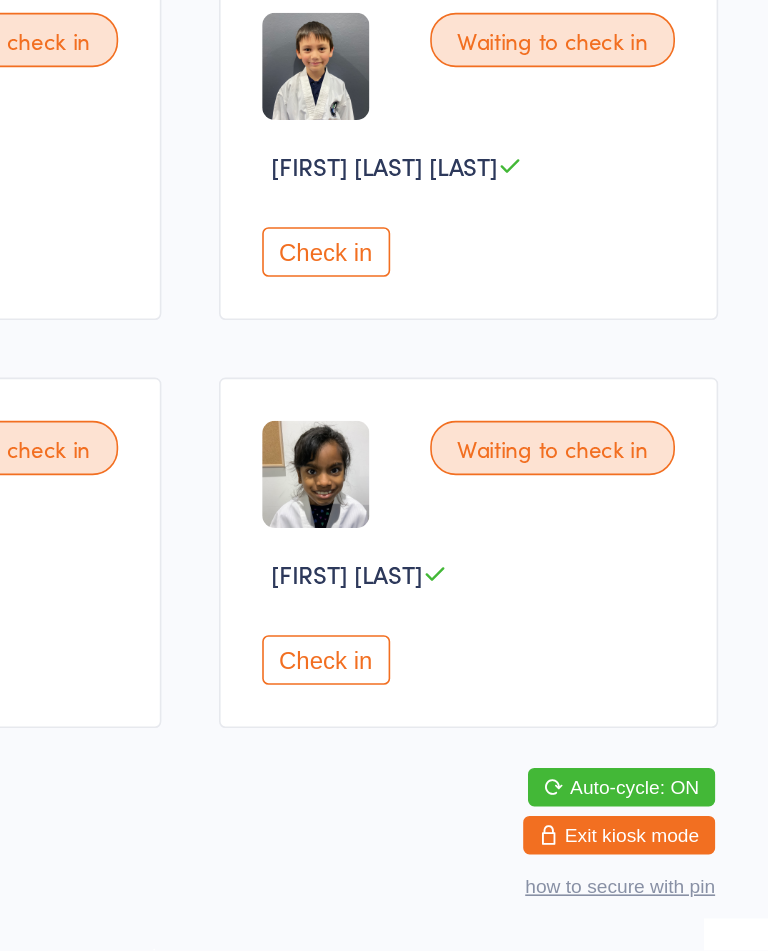click on "Check in" at bounding box center [492, 769] 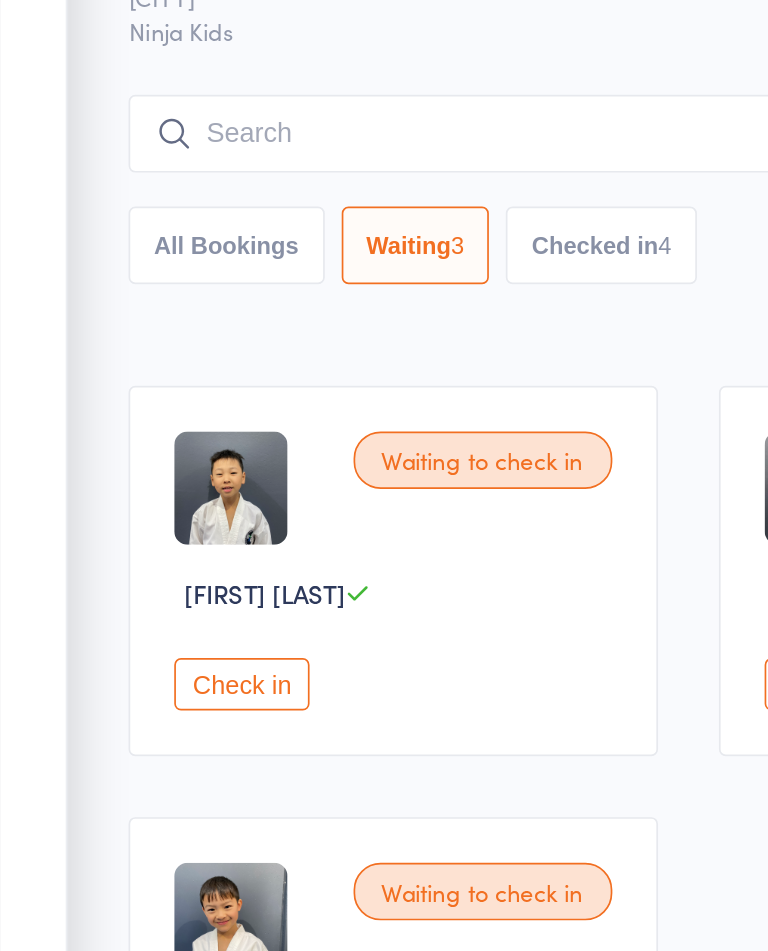 scroll, scrollTop: 0, scrollLeft: 0, axis: both 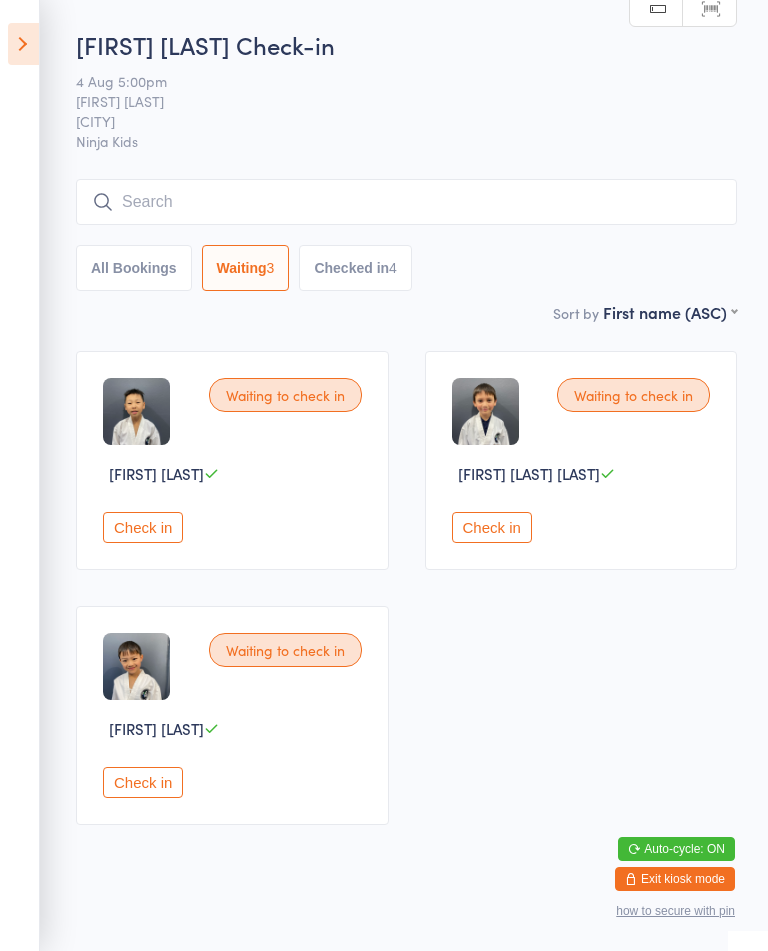 click on "Check in" at bounding box center (492, 527) 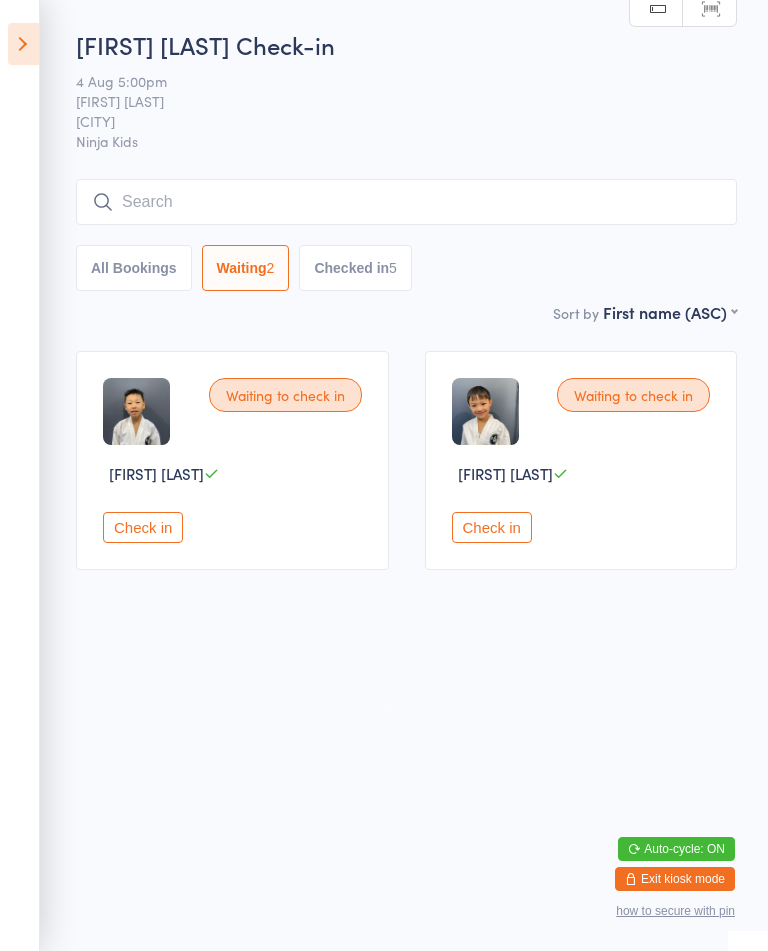 click on "Check in" at bounding box center (143, 527) 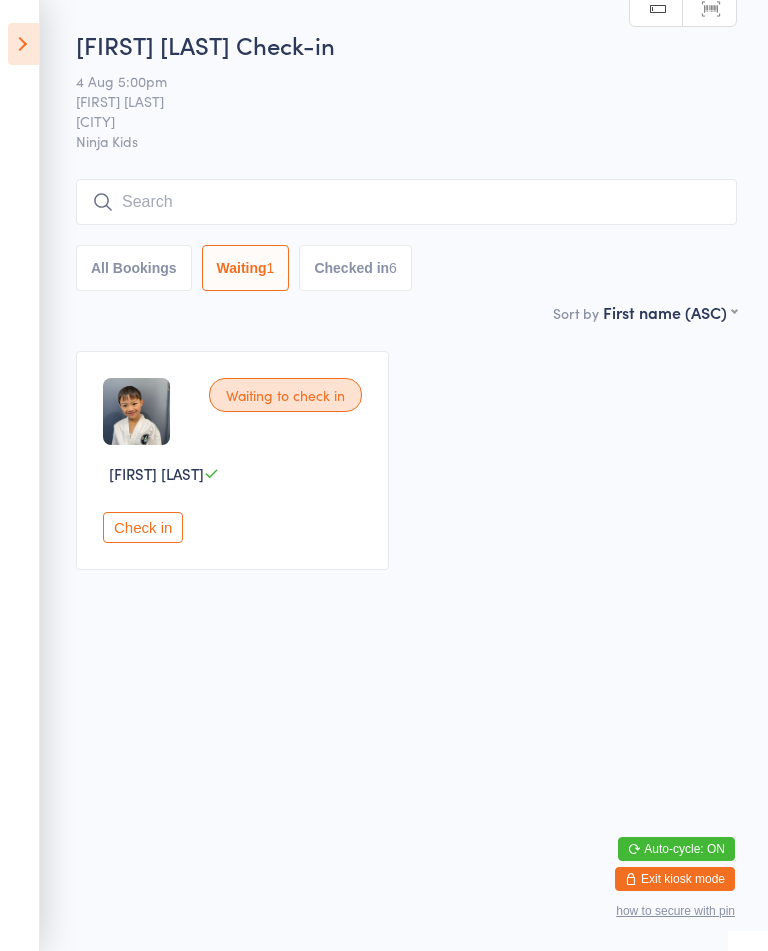 click on "Check in" at bounding box center [143, 527] 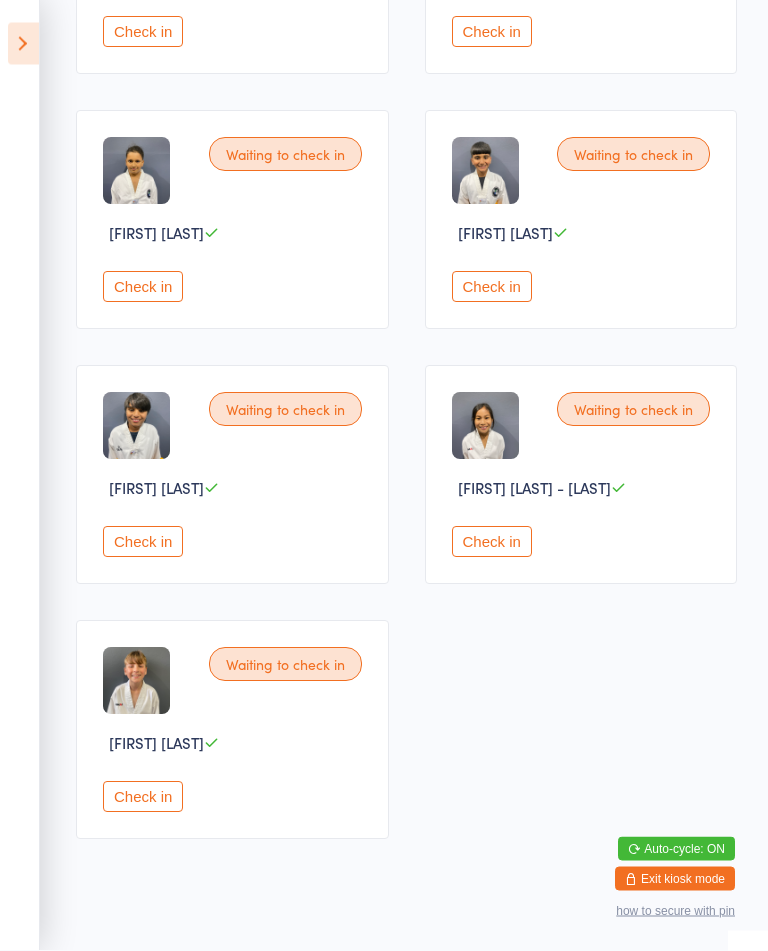 click on "Check in" at bounding box center (143, 797) 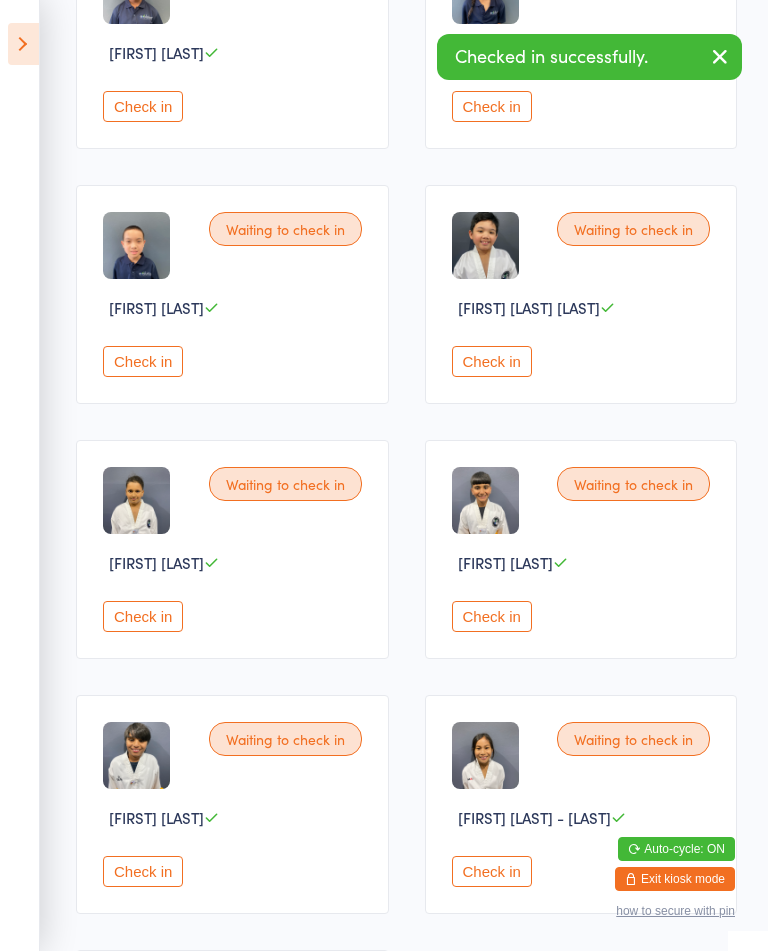 scroll, scrollTop: 665, scrollLeft: 0, axis: vertical 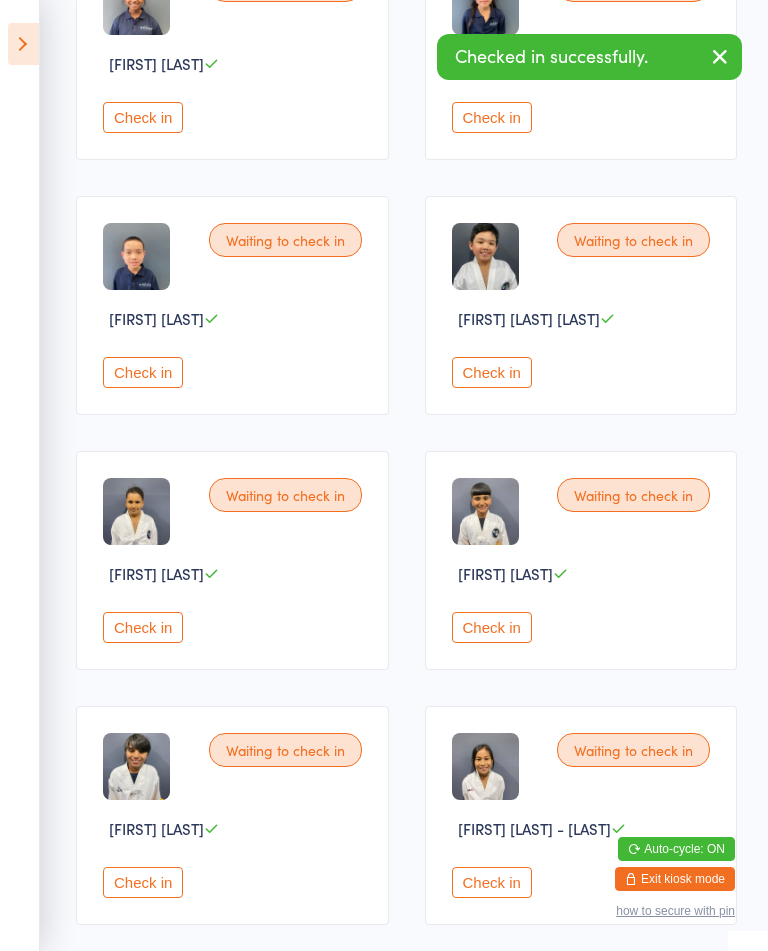 click on "Check in" at bounding box center [492, 372] 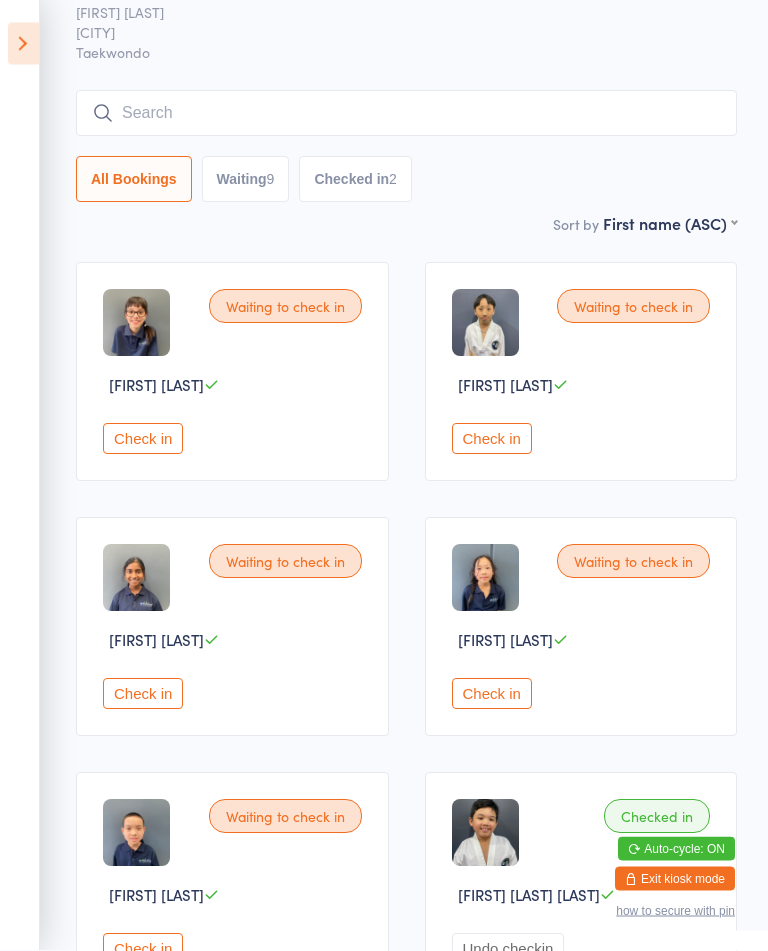 click on "Check in" at bounding box center (492, 439) 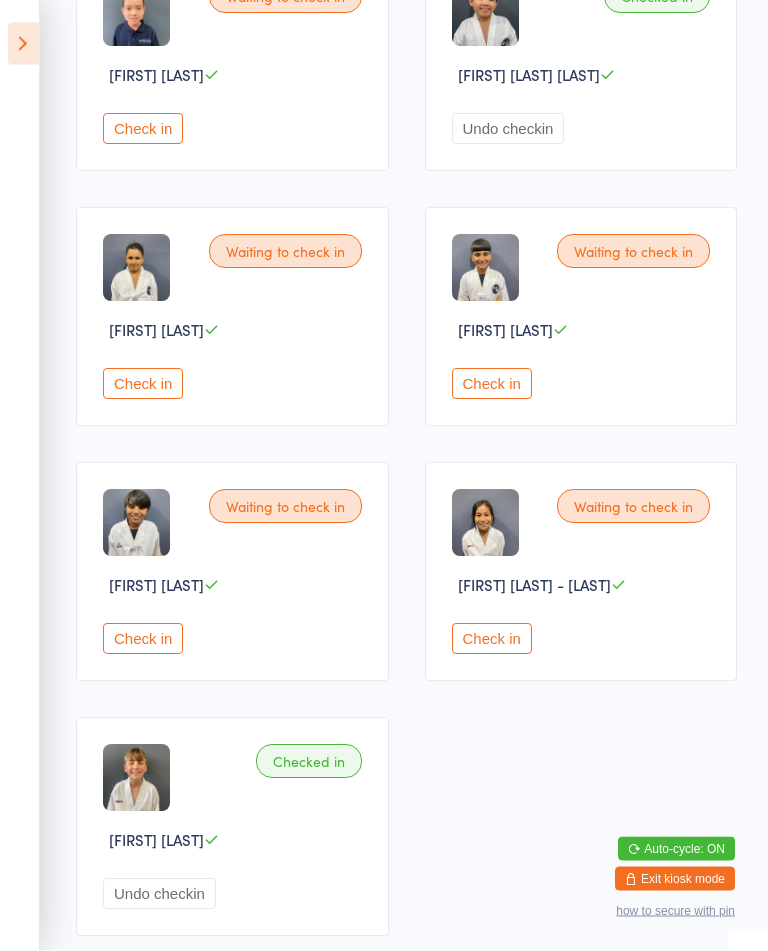 scroll, scrollTop: 1058, scrollLeft: 0, axis: vertical 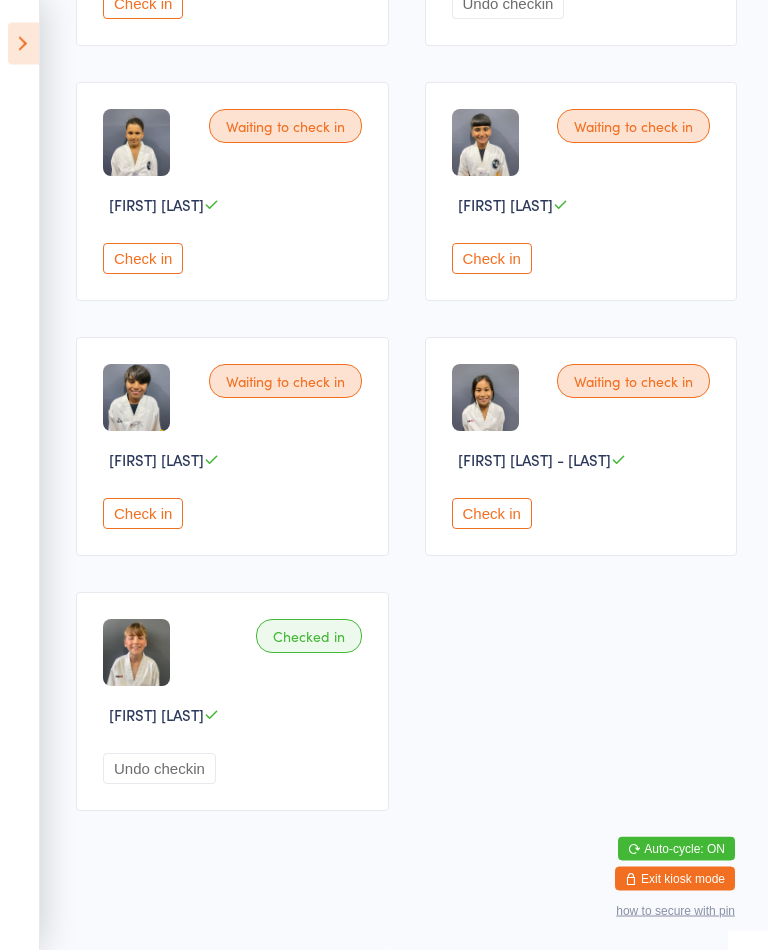 click on "Check in" at bounding box center [492, 514] 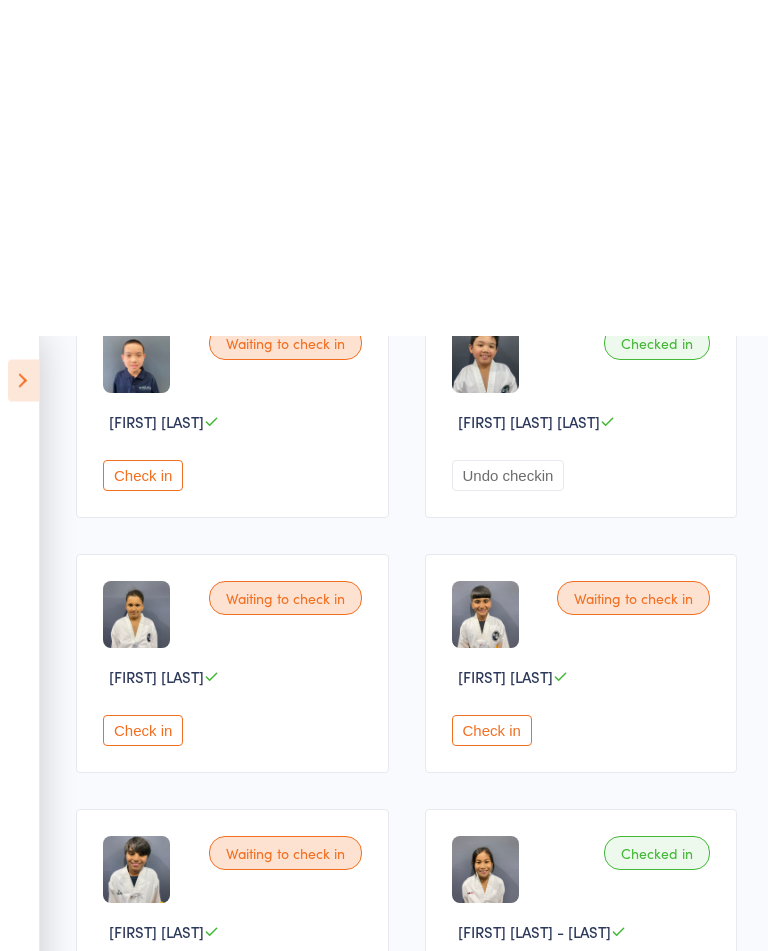 scroll, scrollTop: 0, scrollLeft: 0, axis: both 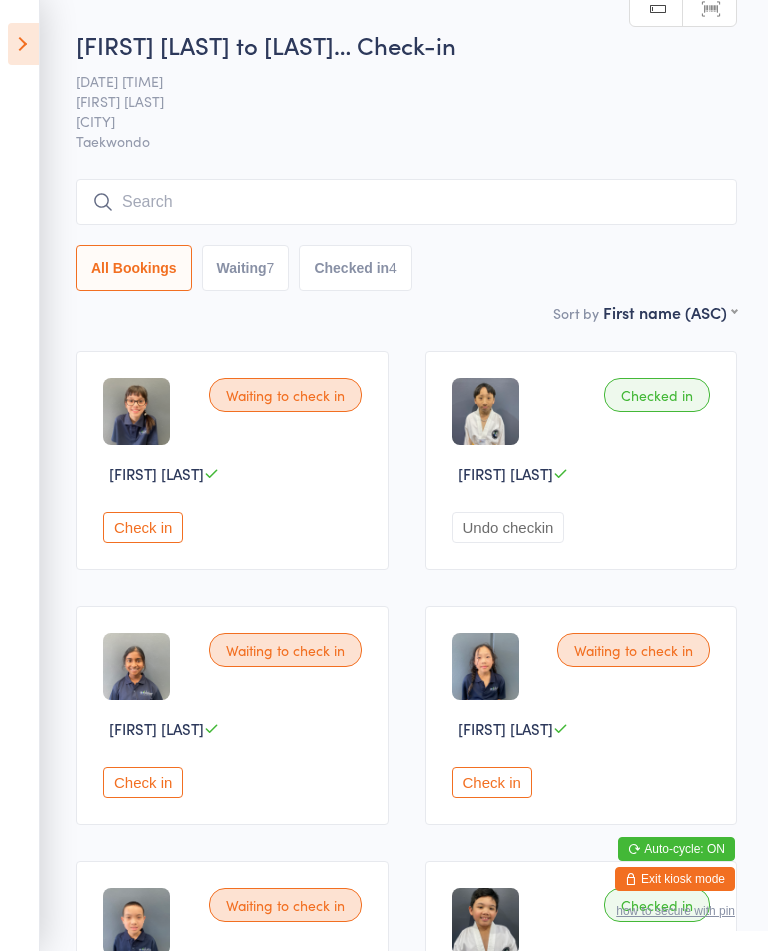 click on "Waiting to check in Aaliyah Nayna    Check in" at bounding box center [232, 460] 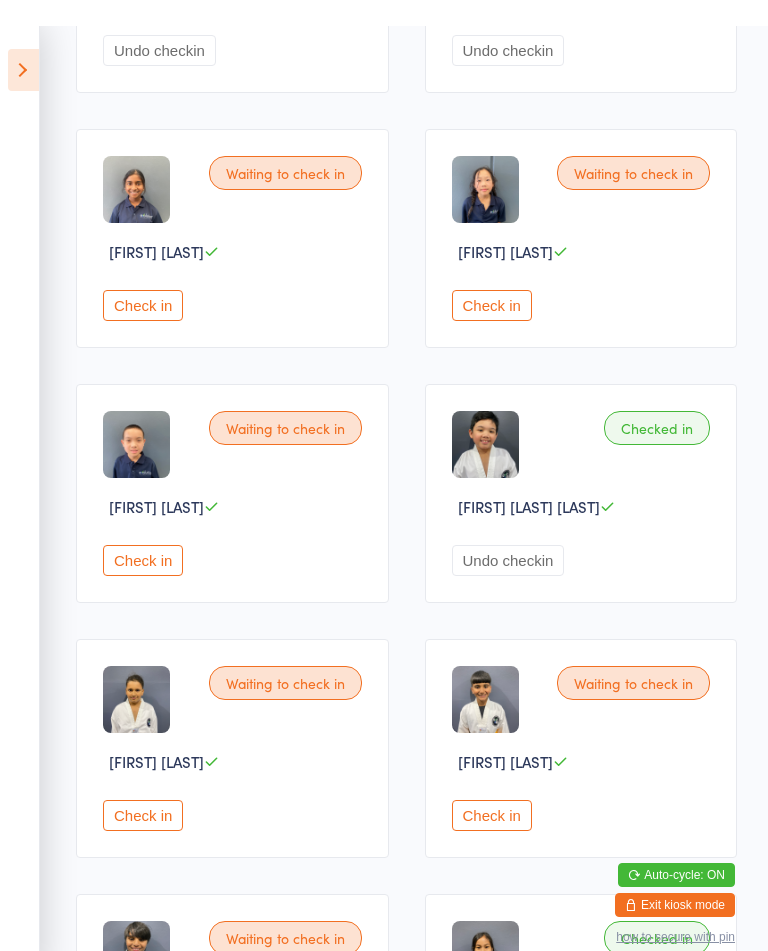 scroll, scrollTop: 476, scrollLeft: 0, axis: vertical 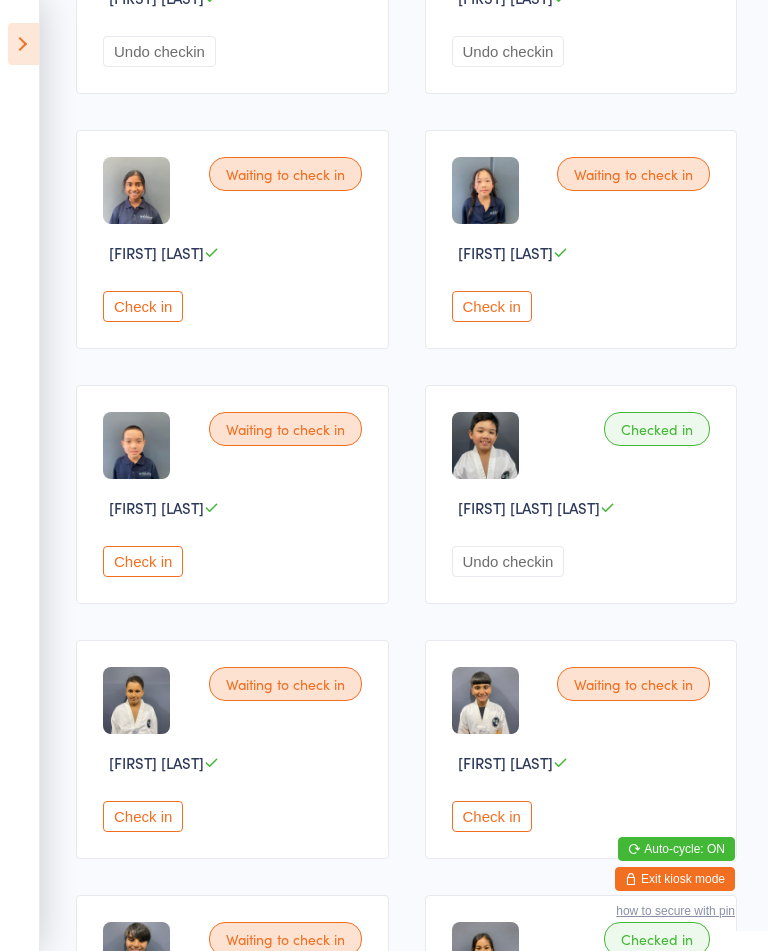 click on "Check in" at bounding box center (143, 561) 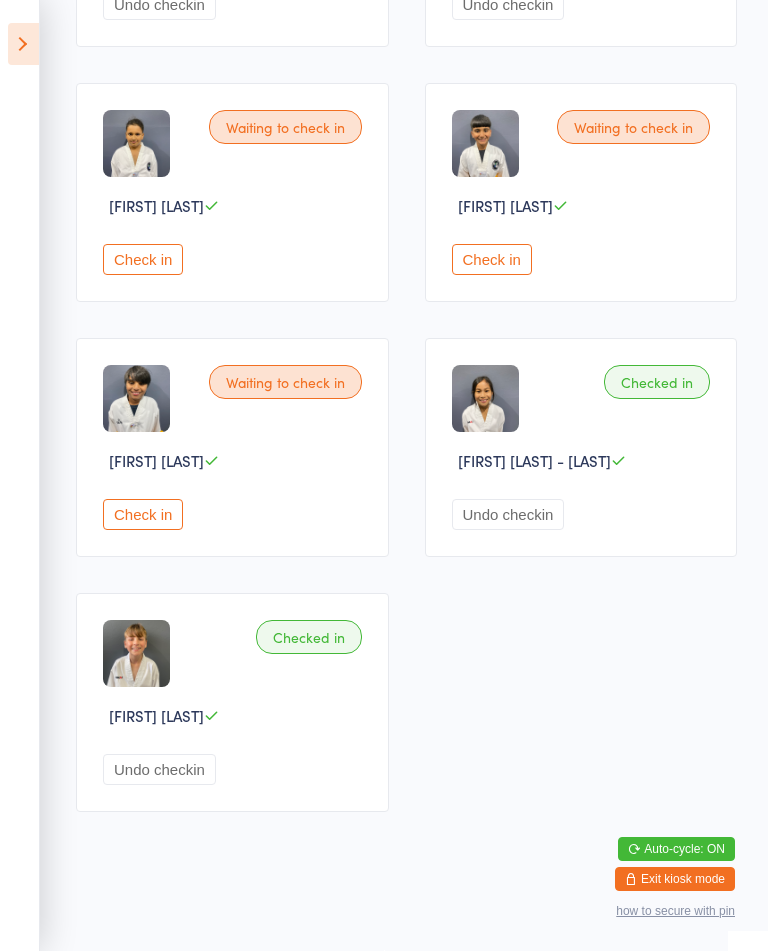 scroll, scrollTop: 1058, scrollLeft: 0, axis: vertical 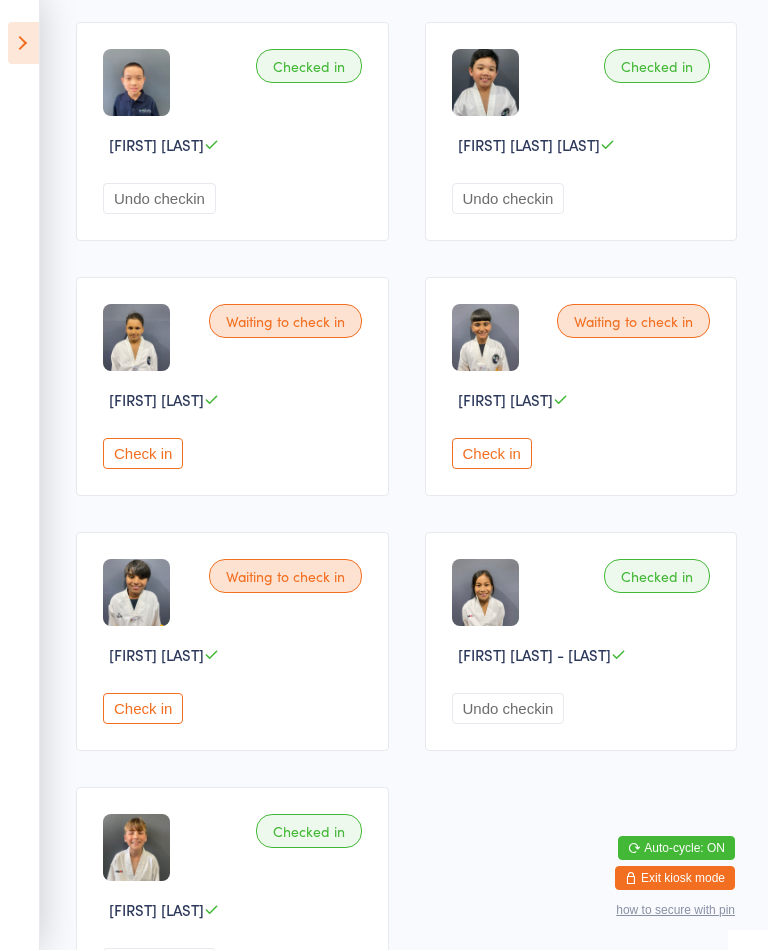 click on "Check in" at bounding box center (143, 454) 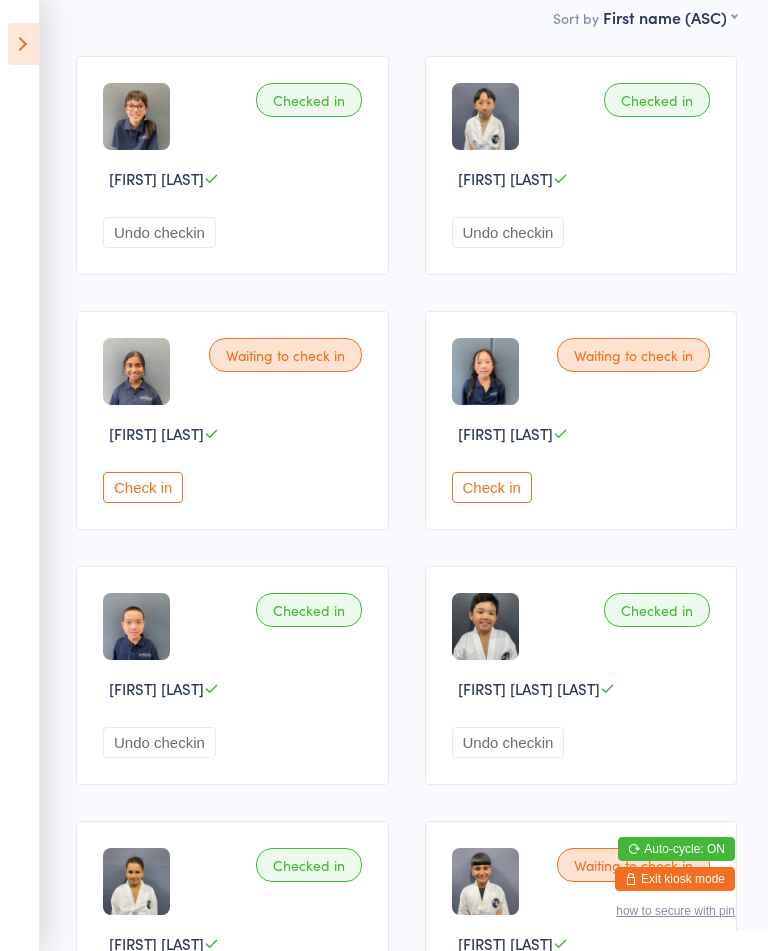 scroll, scrollTop: 284, scrollLeft: 0, axis: vertical 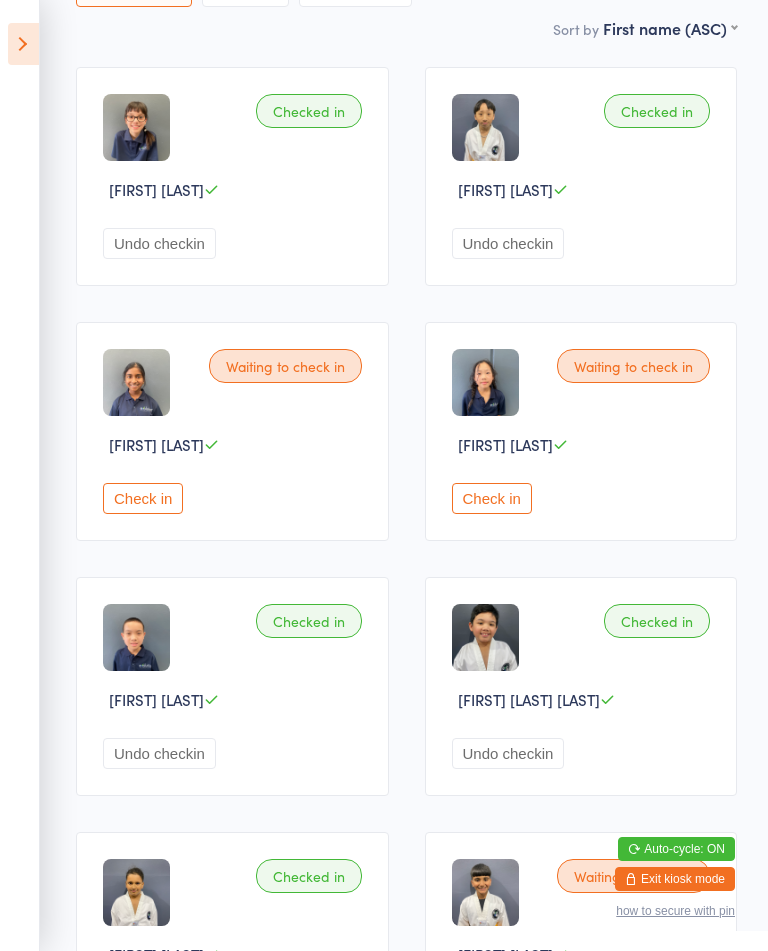 click on "Check in" at bounding box center (492, 498) 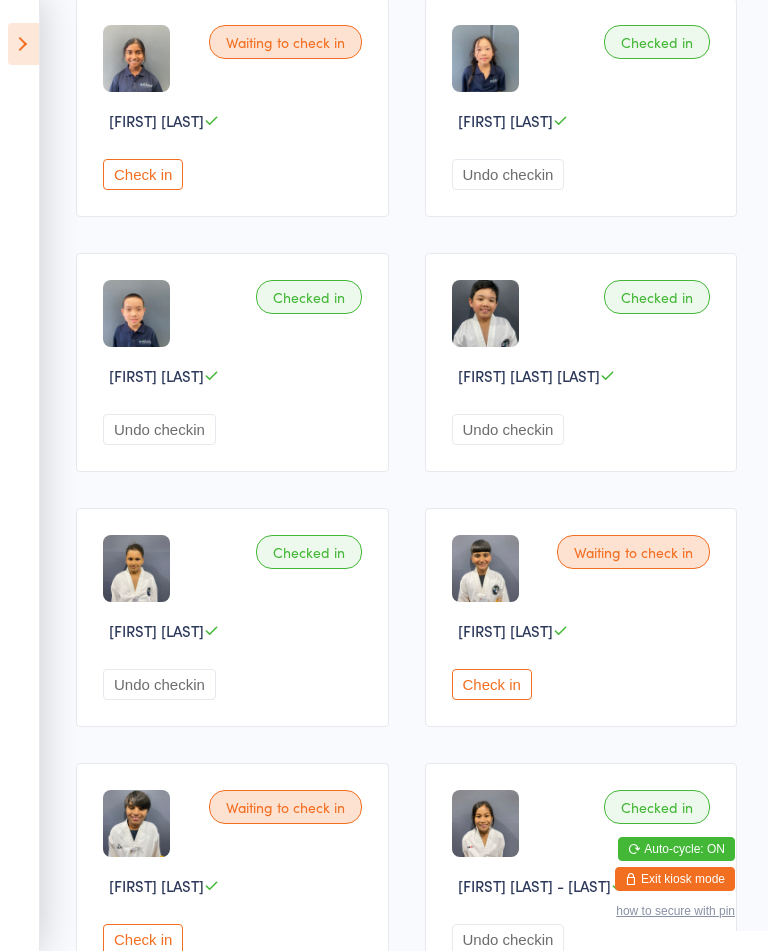 scroll, scrollTop: 612, scrollLeft: 0, axis: vertical 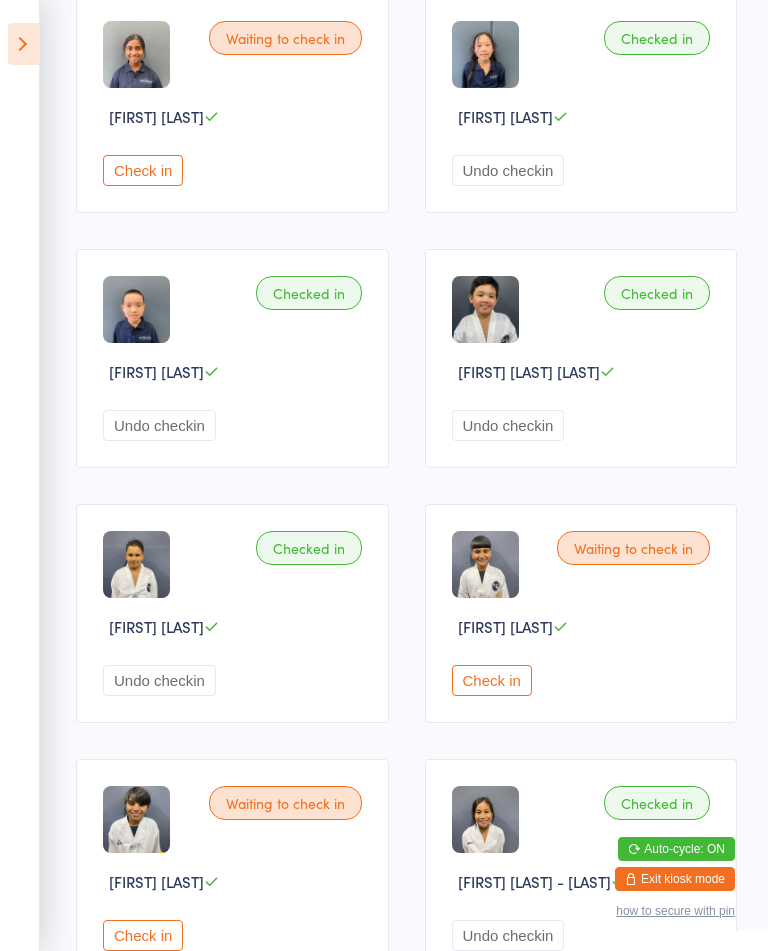 click on "Check in" at bounding box center [492, 680] 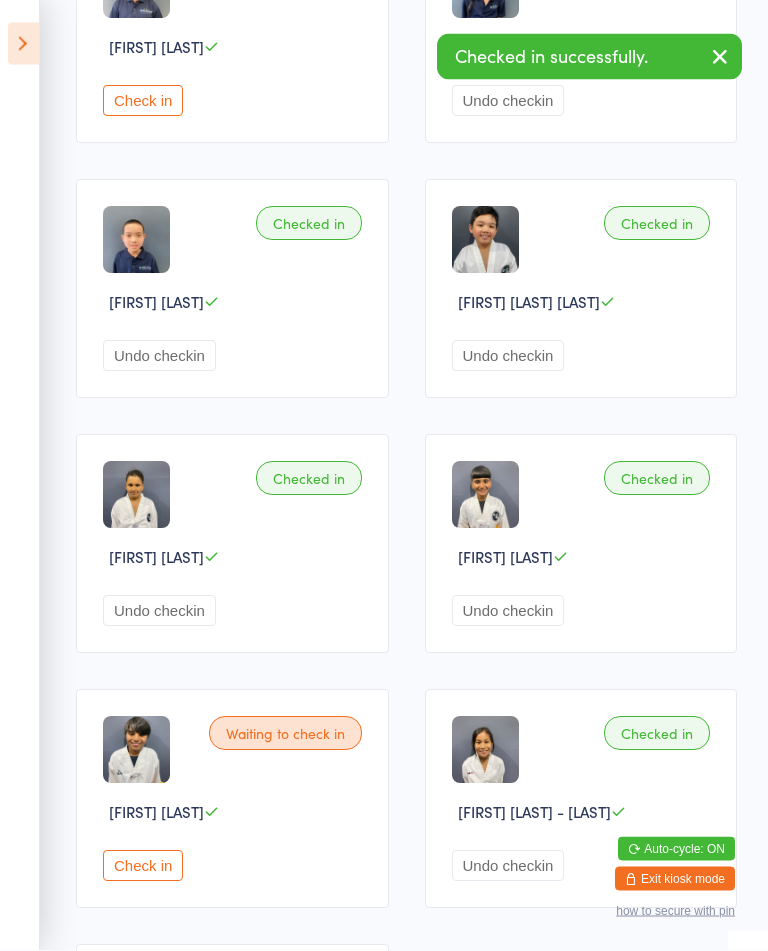 click on "Check in" at bounding box center (143, 866) 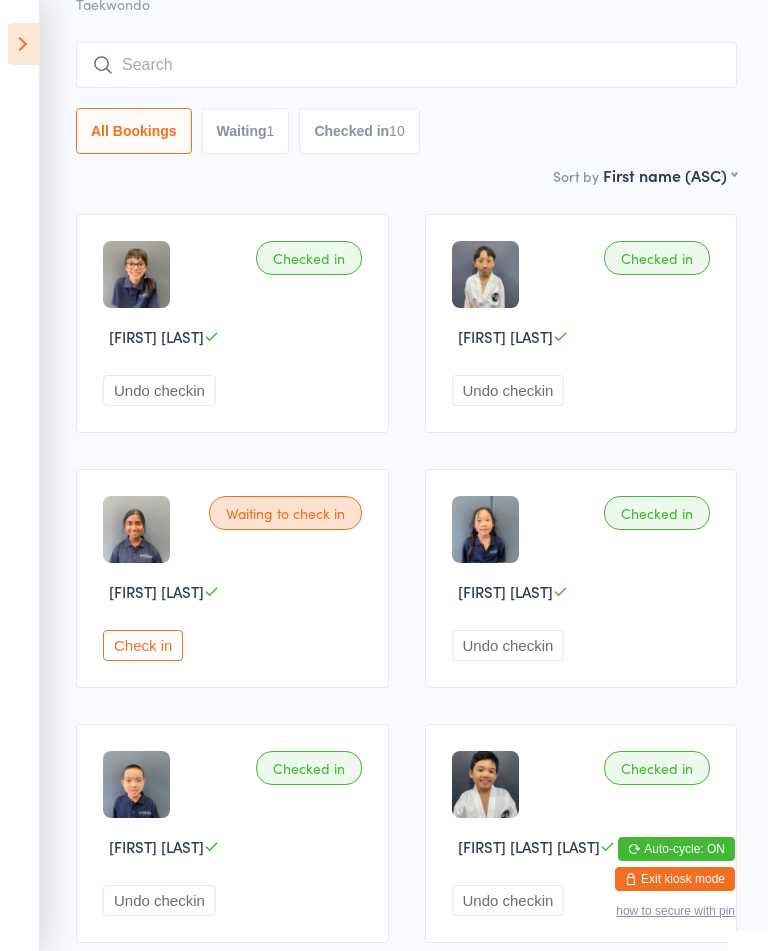 scroll, scrollTop: 0, scrollLeft: 0, axis: both 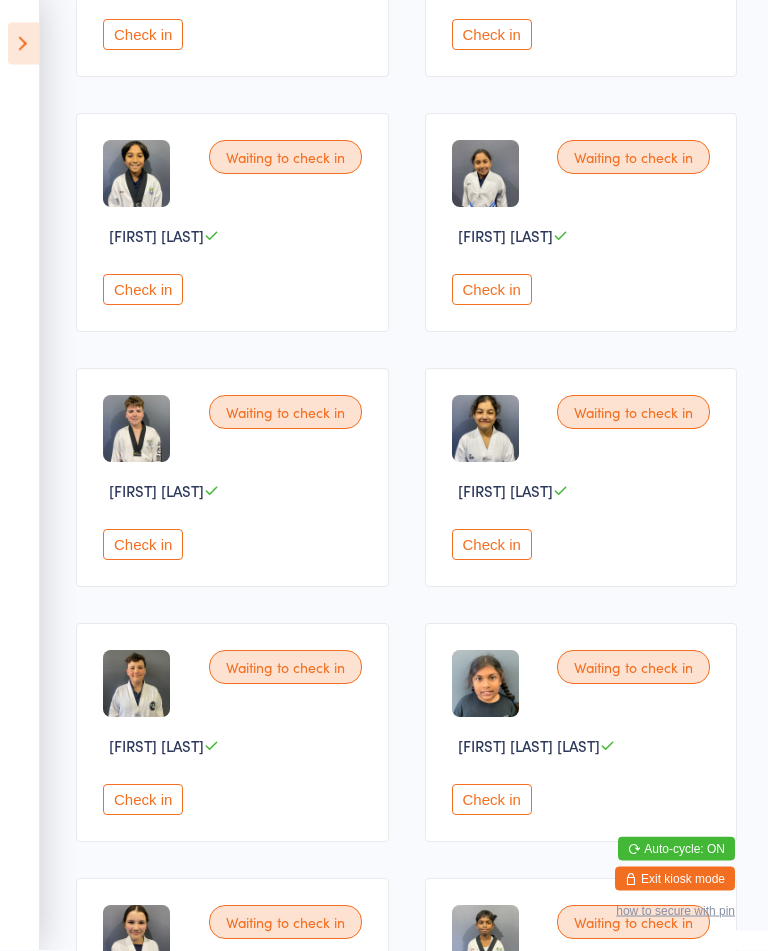 click on "Check in" at bounding box center [492, 545] 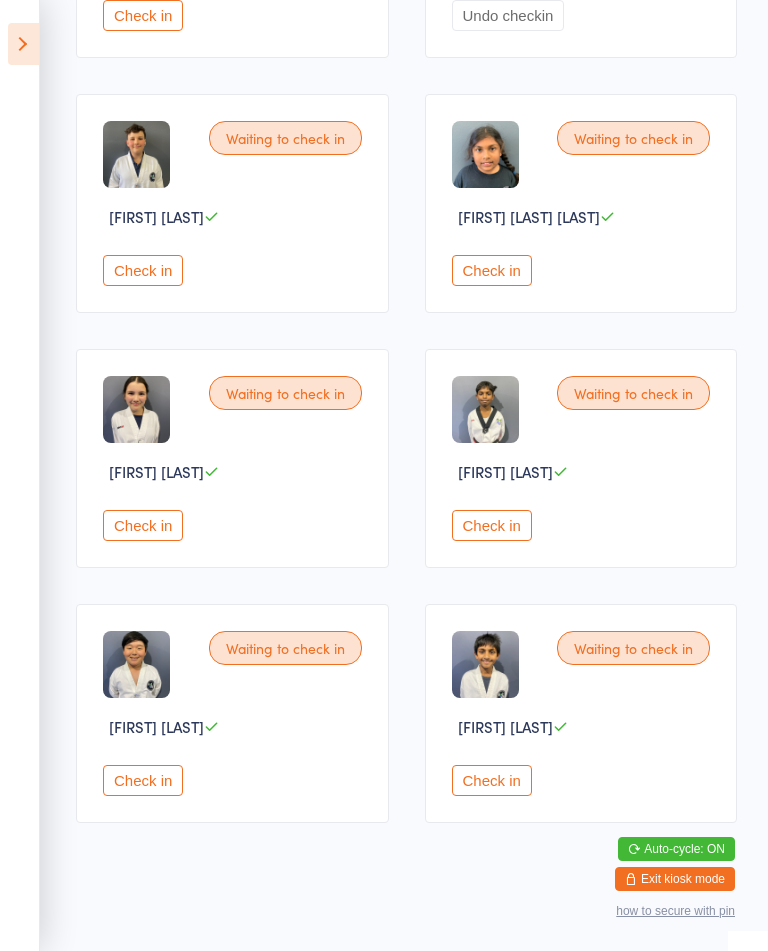 scroll, scrollTop: 1058, scrollLeft: 0, axis: vertical 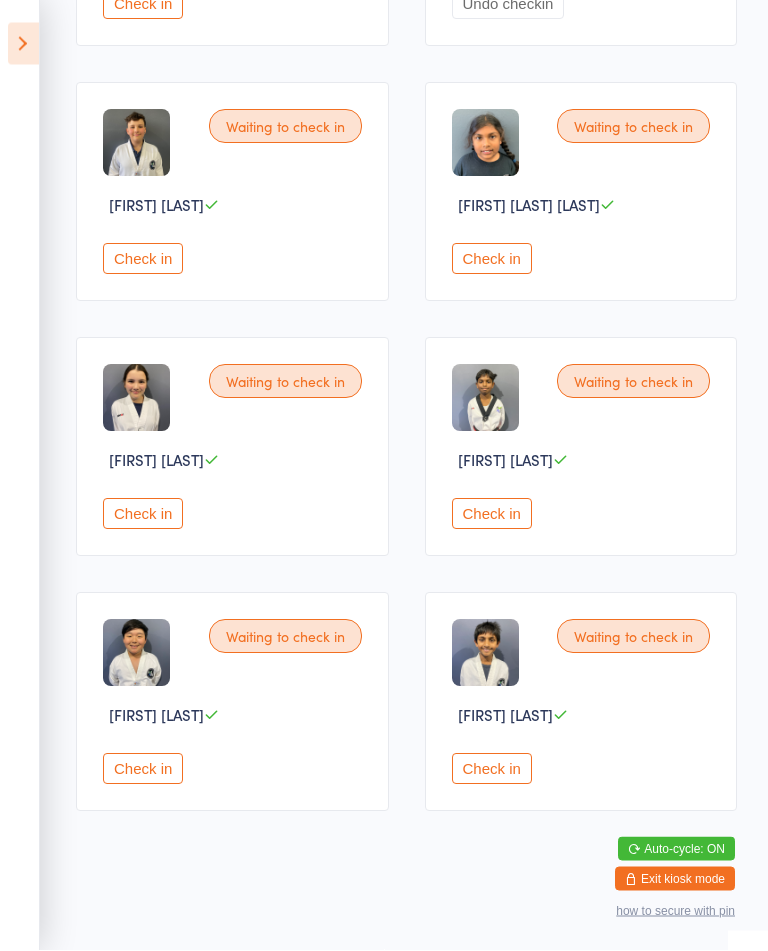 click on "Check in" at bounding box center (143, 769) 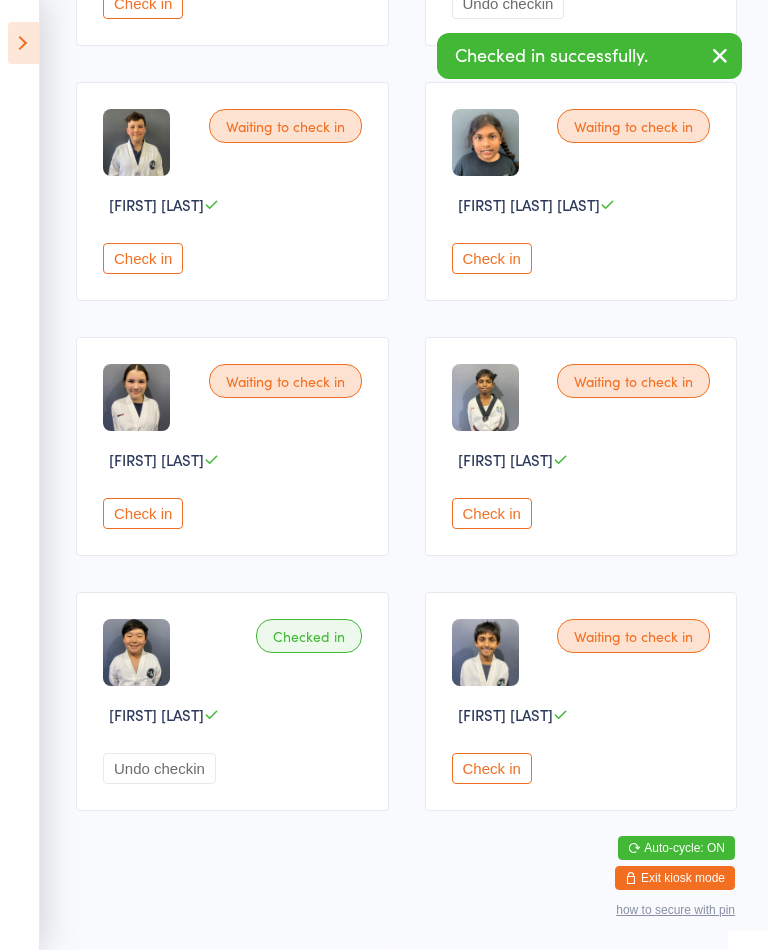click on "Check in" at bounding box center [492, 769] 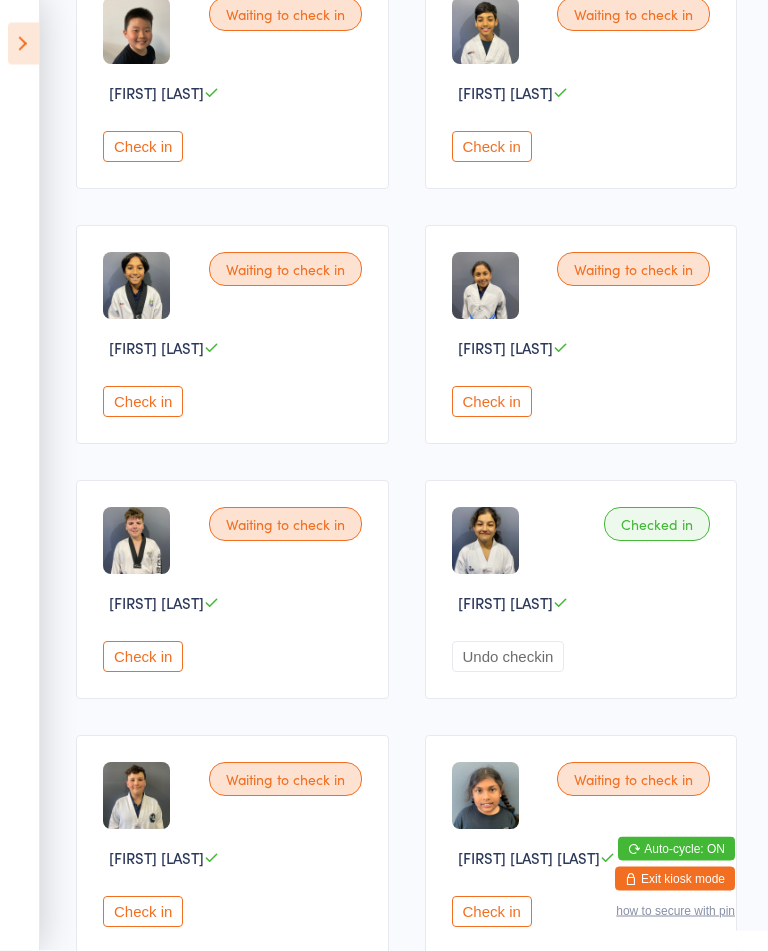 click on "Check in" at bounding box center [143, 657] 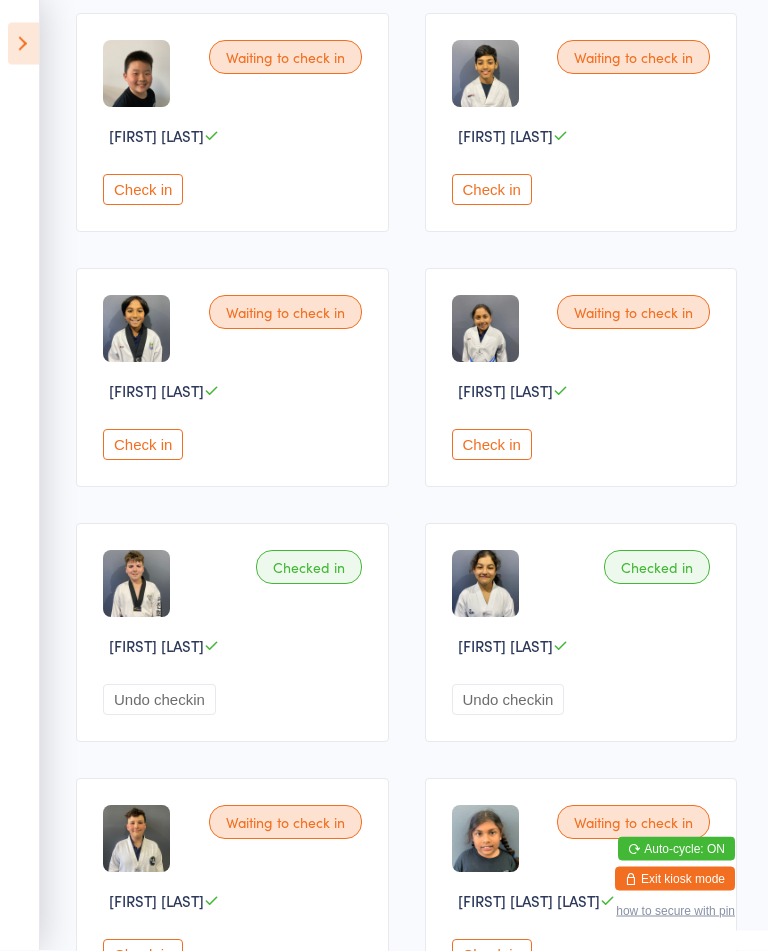 scroll, scrollTop: 0, scrollLeft: 0, axis: both 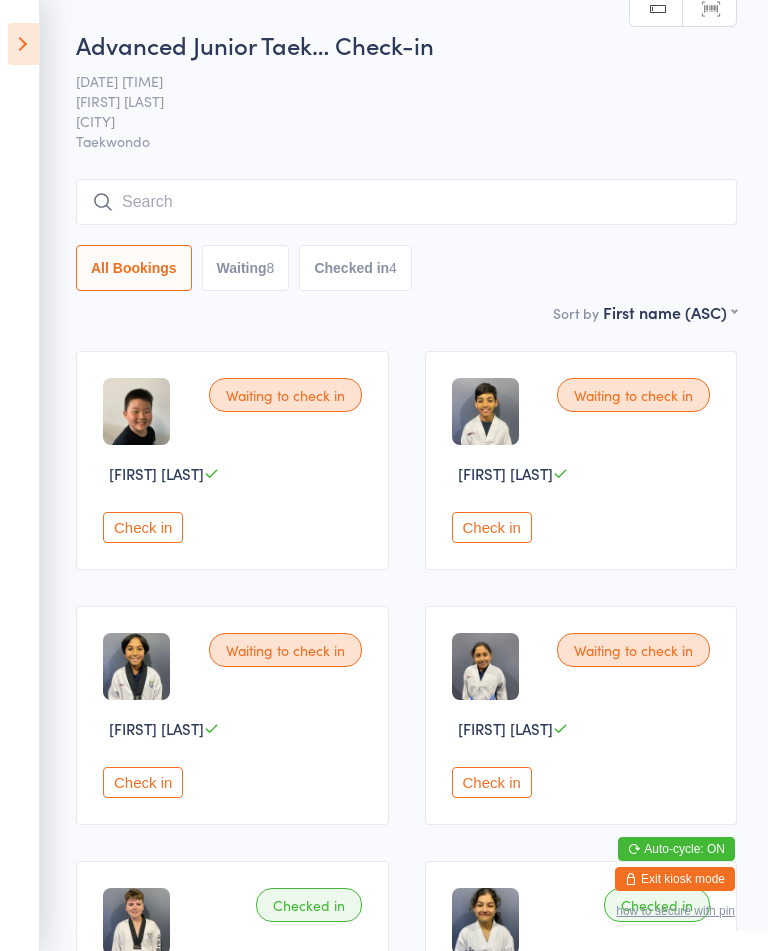 click on "Check in" at bounding box center [492, 527] 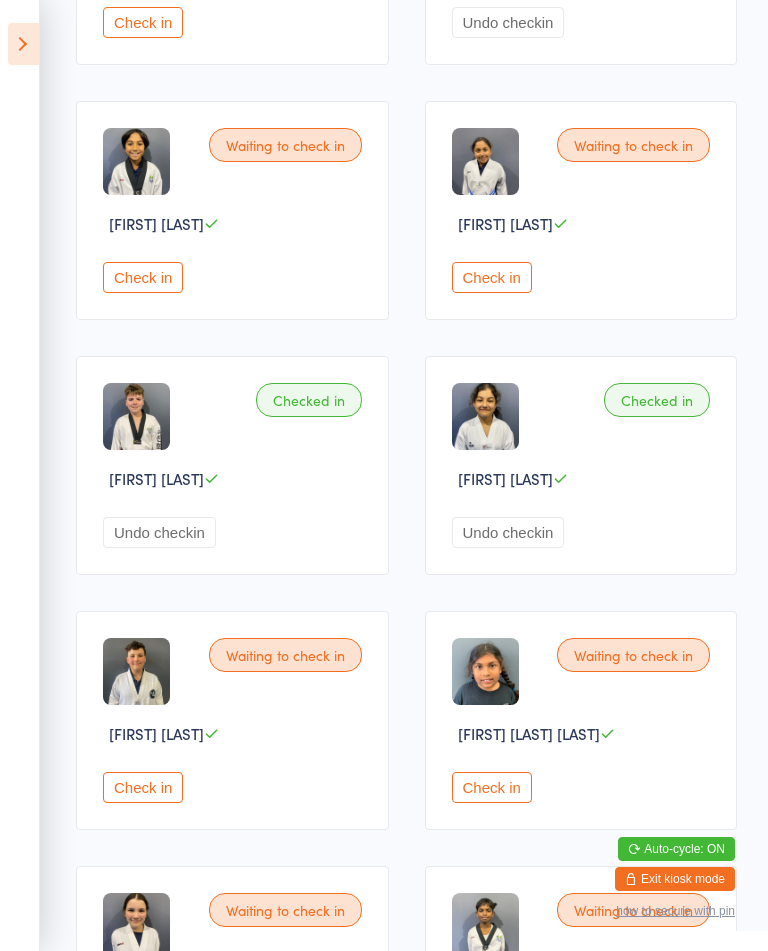 scroll, scrollTop: 504, scrollLeft: 0, axis: vertical 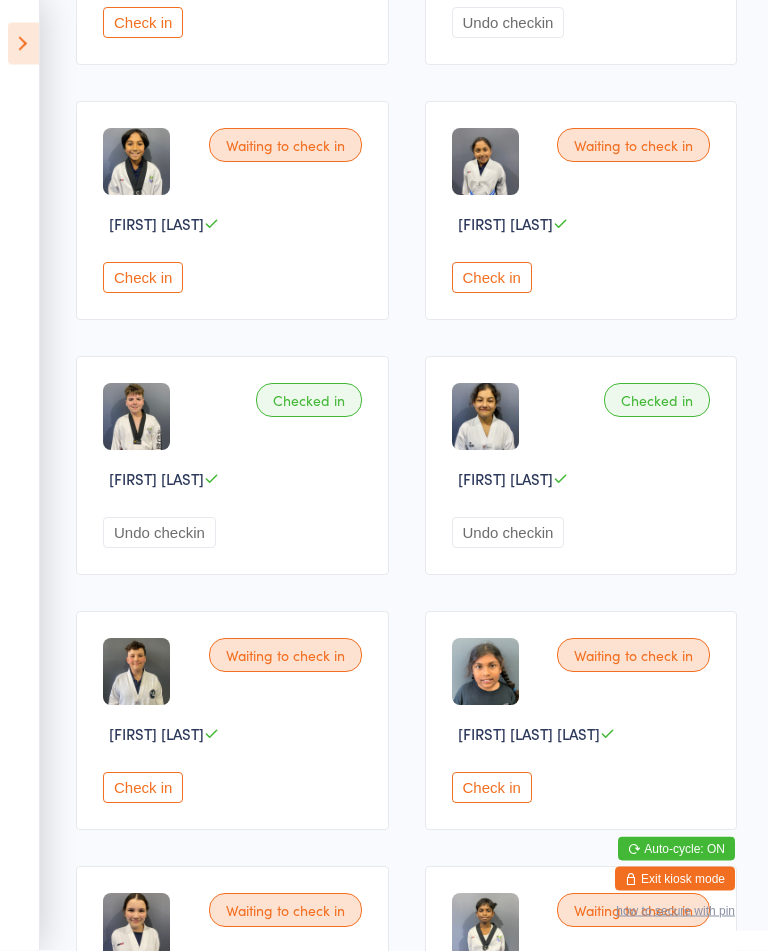 click on "Check in" at bounding box center (492, 788) 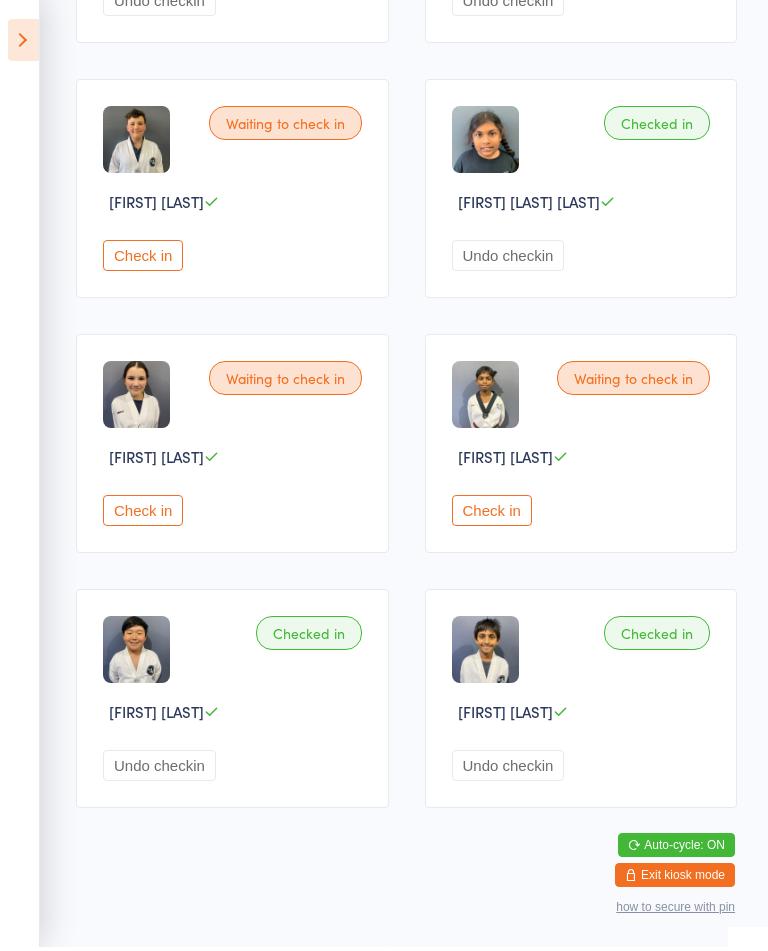 scroll, scrollTop: 1058, scrollLeft: 0, axis: vertical 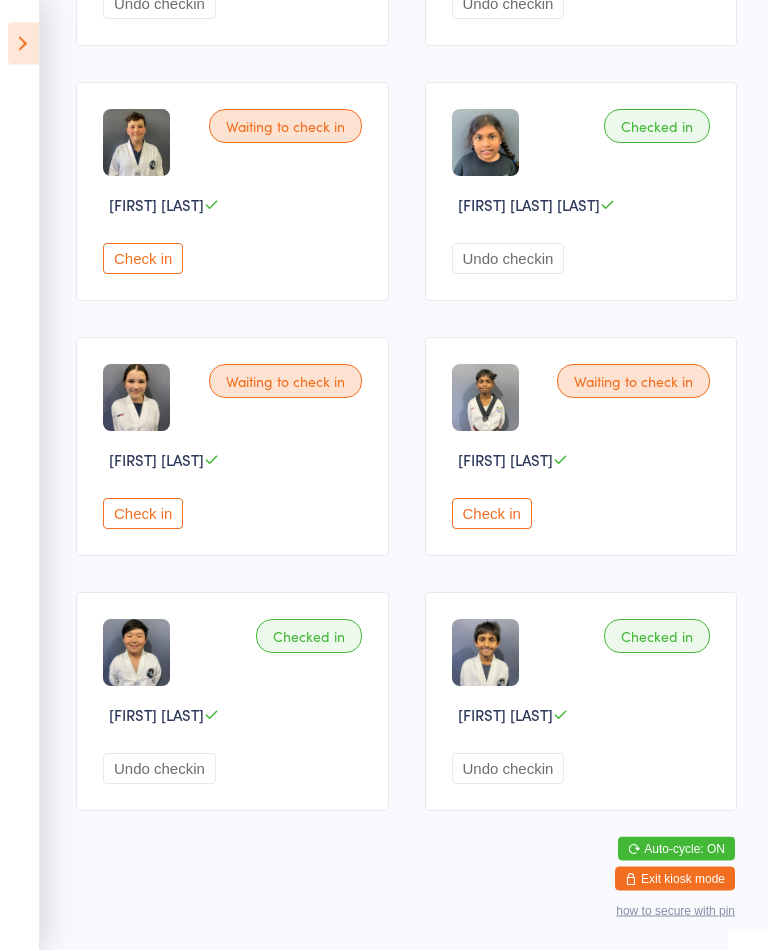 click on "Waiting to check in Mia Leung    Check in" at bounding box center (232, 447) 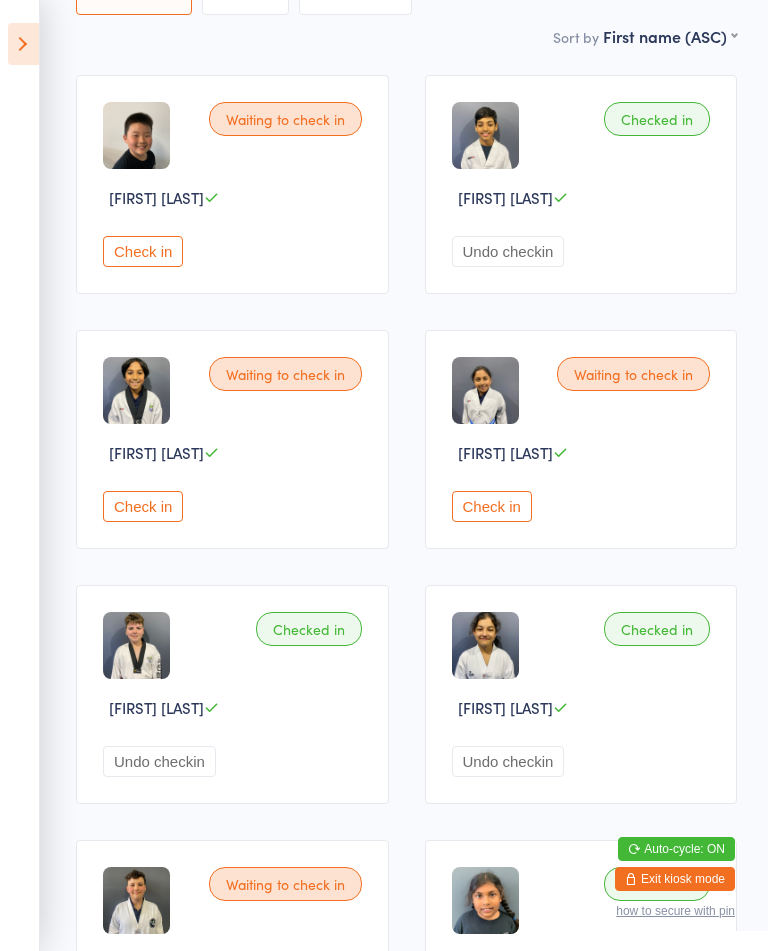 scroll, scrollTop: 275, scrollLeft: 0, axis: vertical 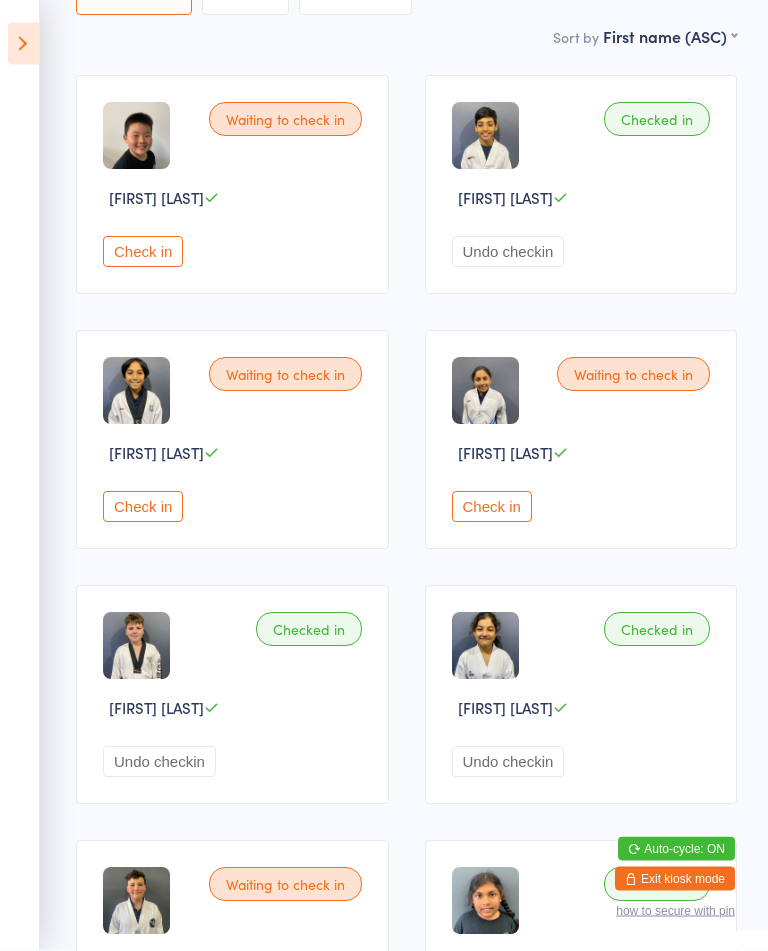 click on "Check in" at bounding box center [492, 507] 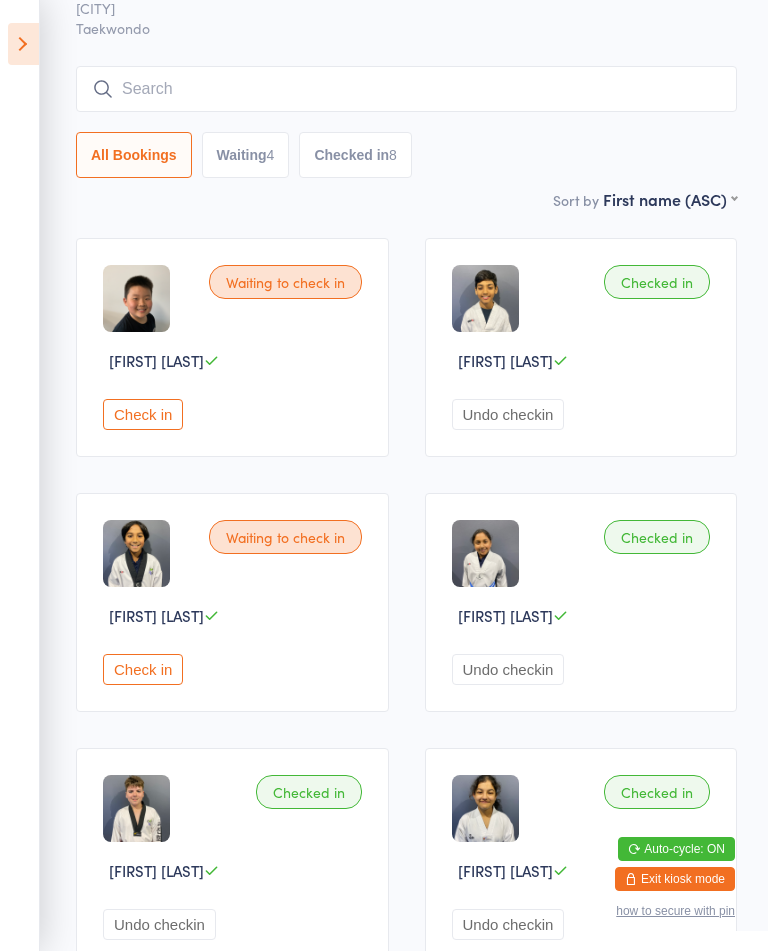 scroll, scrollTop: 116, scrollLeft: 0, axis: vertical 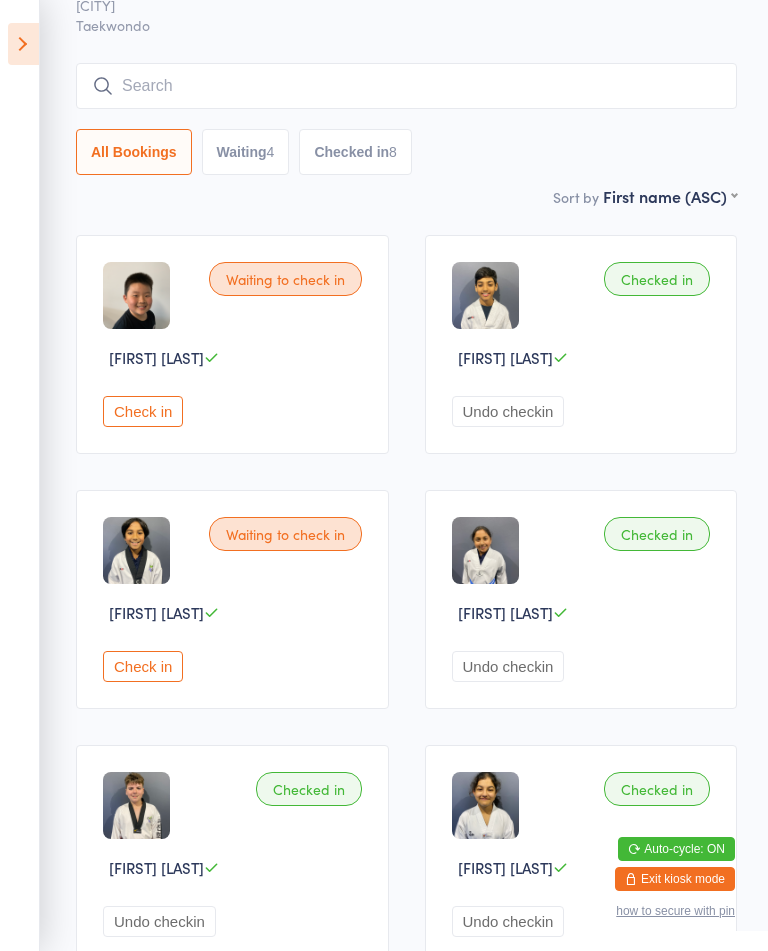 click on "Waiting to check in Aaron Jung    Check in" at bounding box center [232, 344] 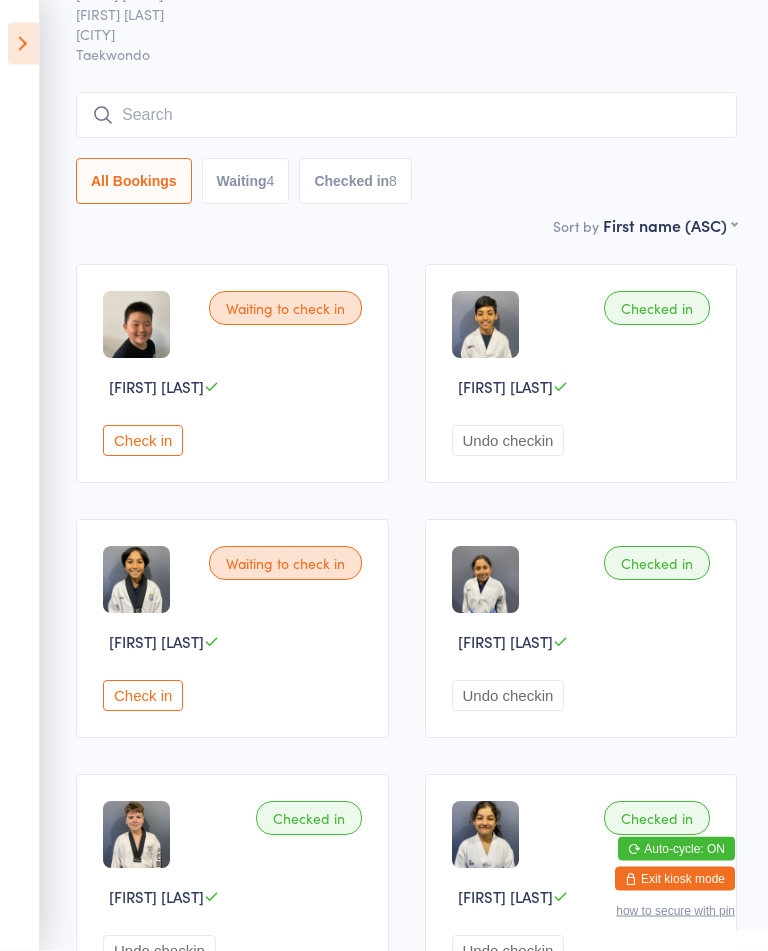 scroll, scrollTop: 67, scrollLeft: 0, axis: vertical 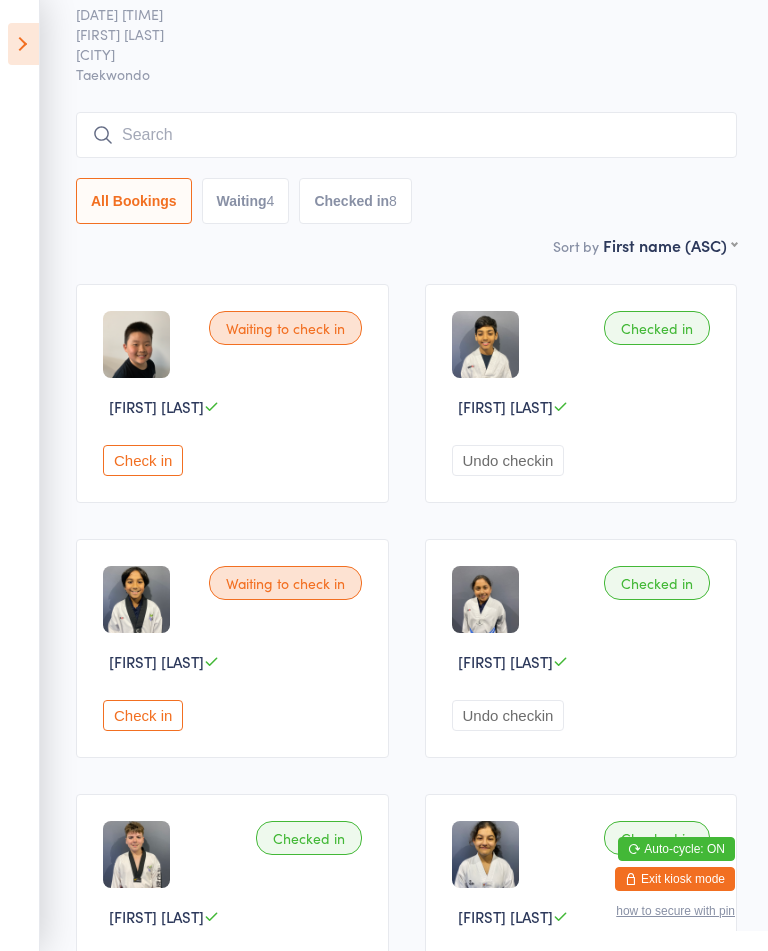 click on "Check in" at bounding box center [143, 460] 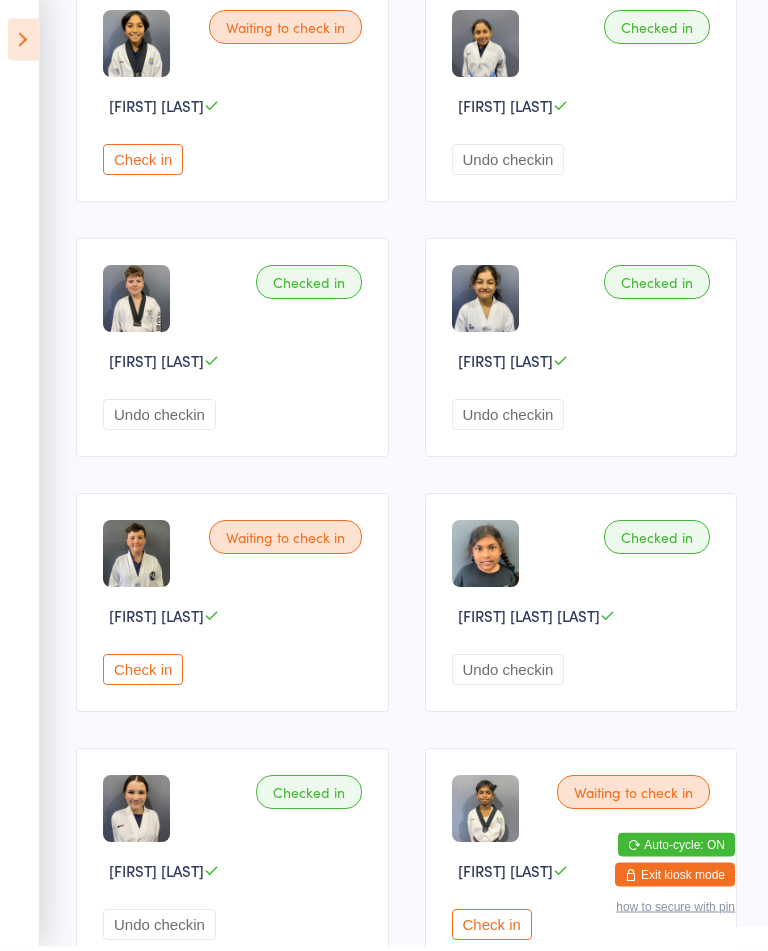 scroll, scrollTop: 623, scrollLeft: 0, axis: vertical 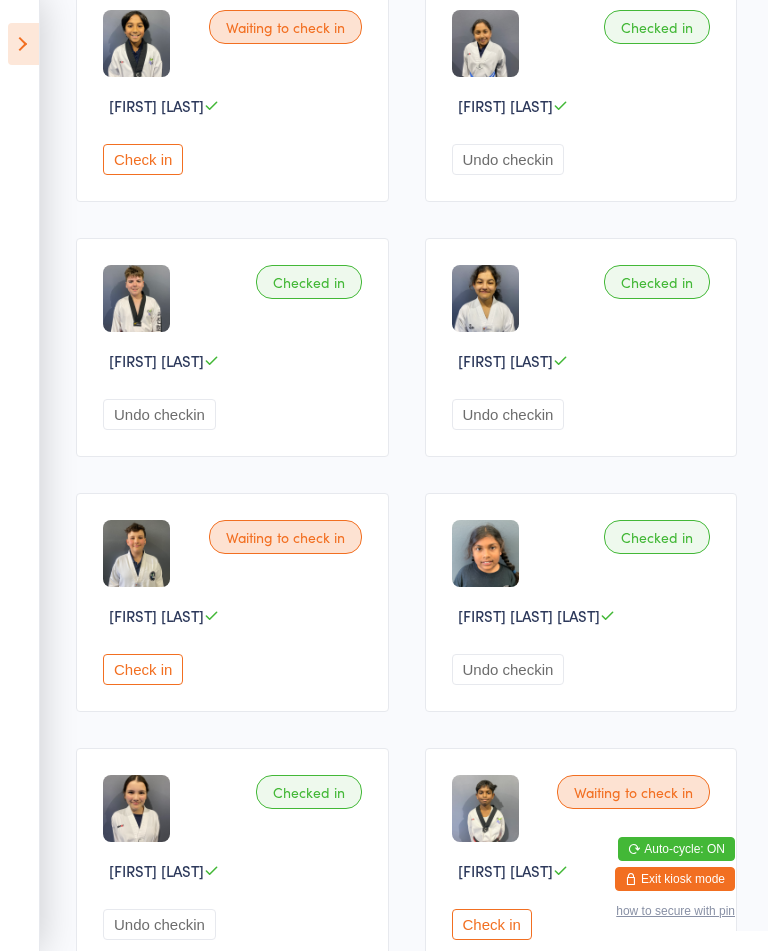 click on "Check in" at bounding box center [143, 669] 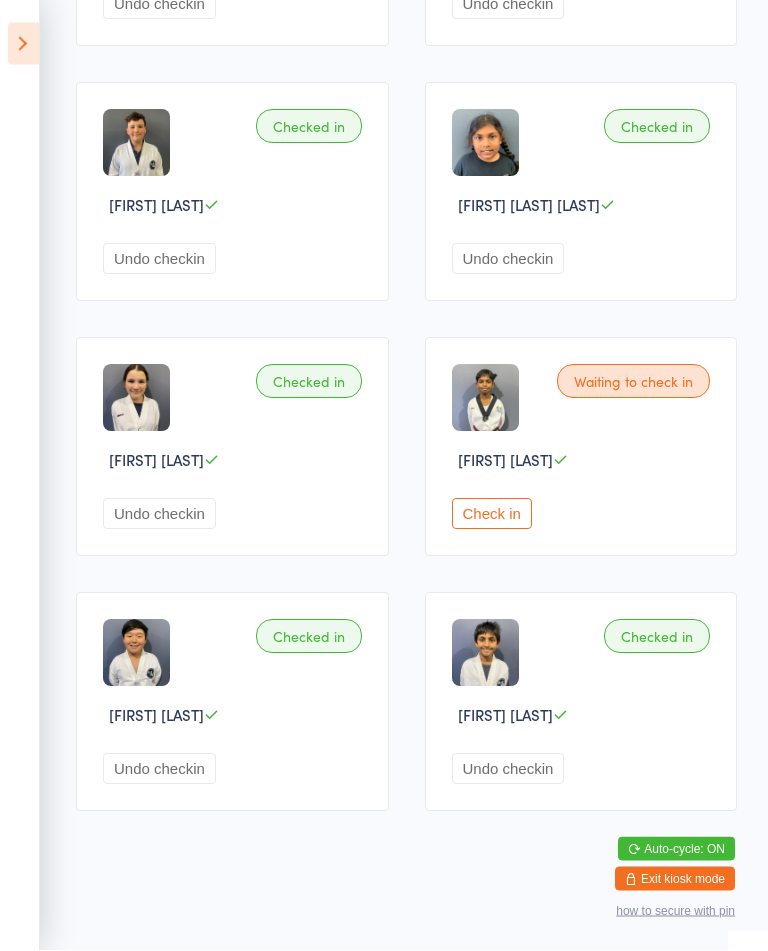 scroll, scrollTop: 1058, scrollLeft: 0, axis: vertical 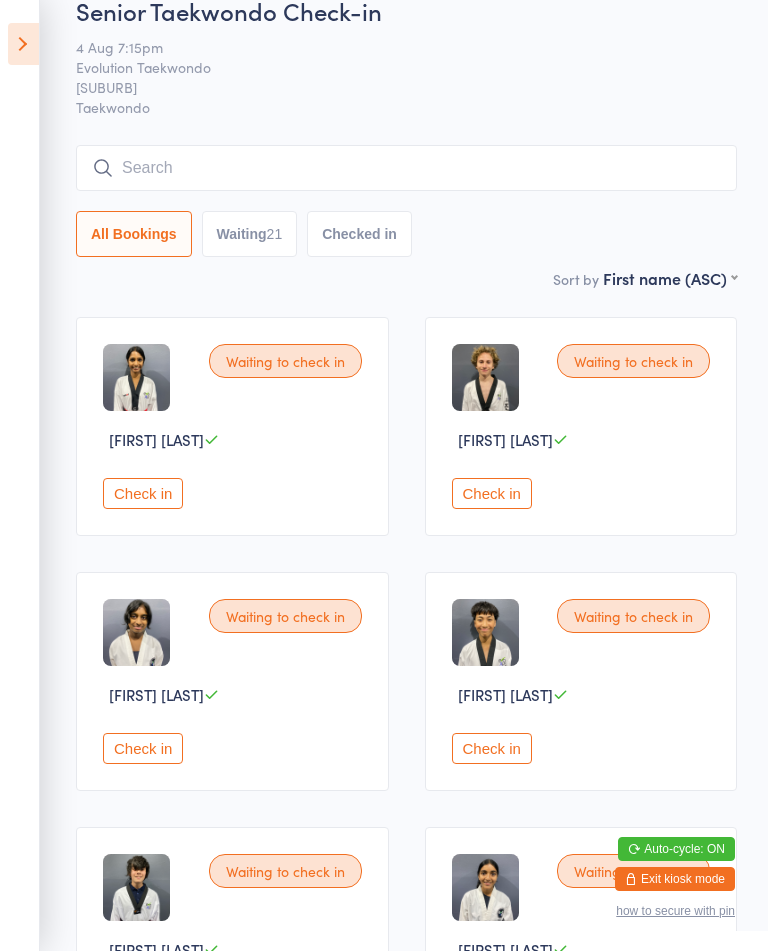 click on "Check in" at bounding box center (143, 493) 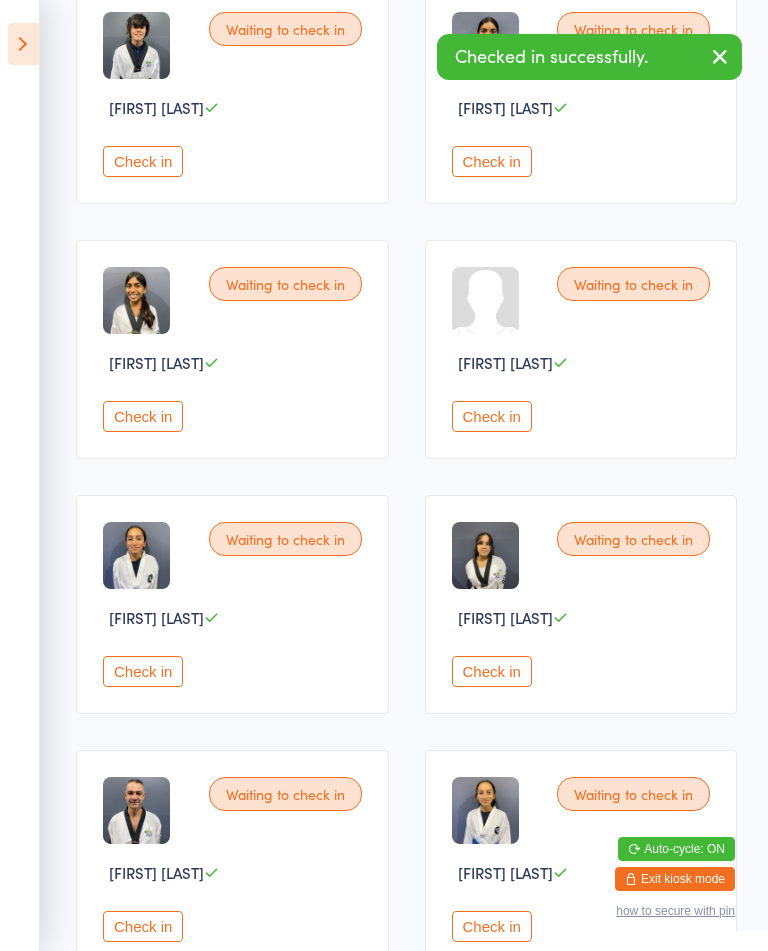 scroll, scrollTop: 872, scrollLeft: 0, axis: vertical 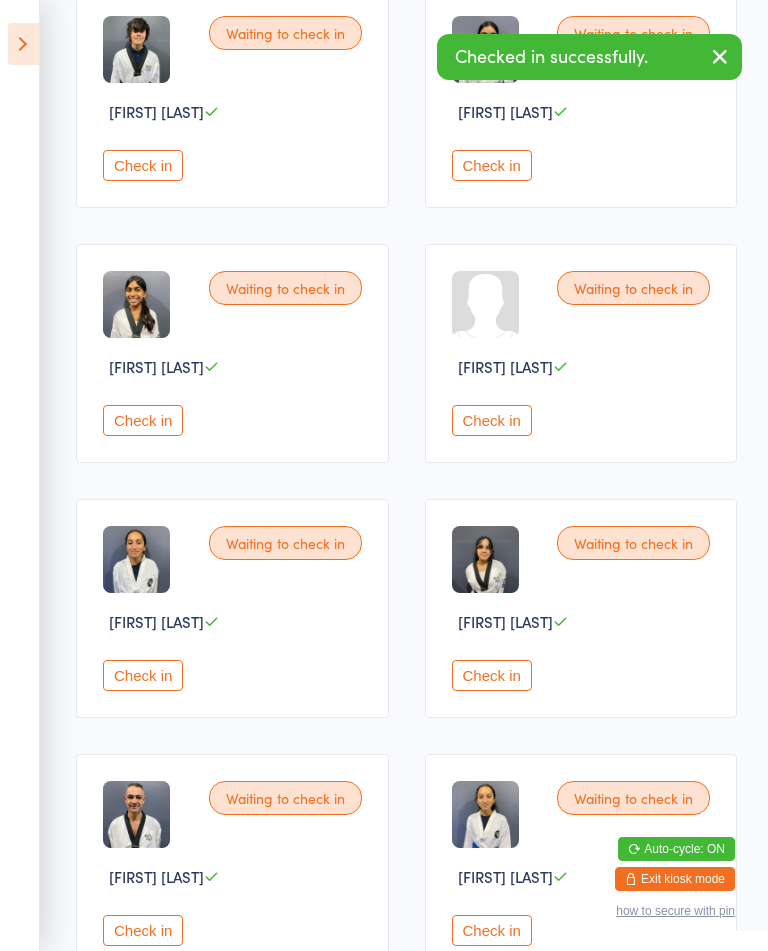 click on "Check in" at bounding box center (143, 420) 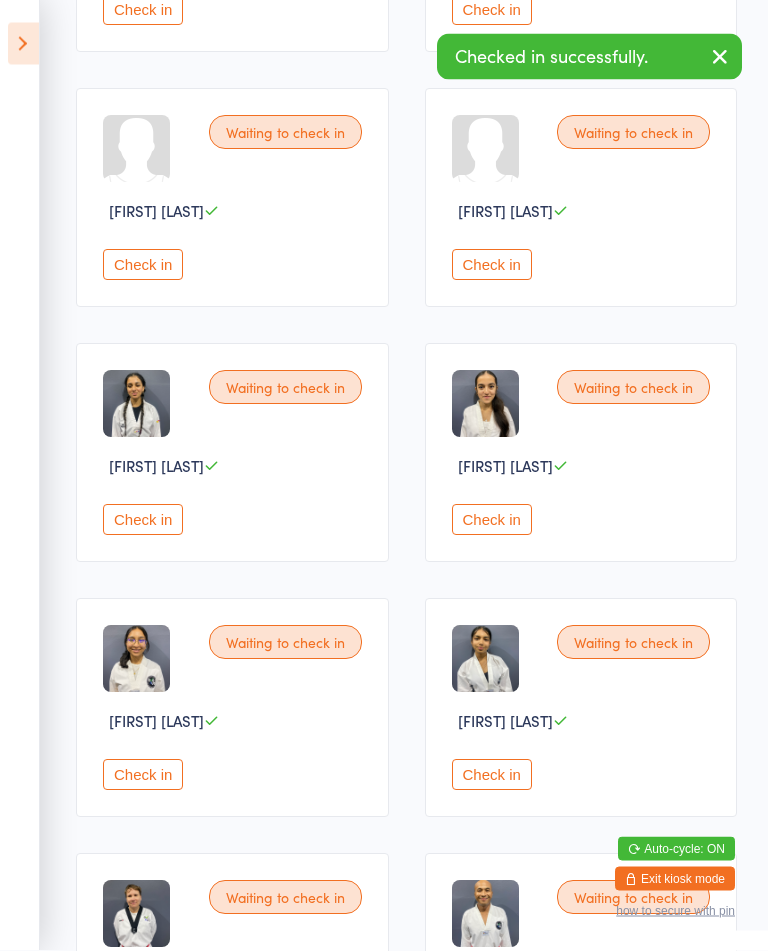 scroll, scrollTop: 1963, scrollLeft: 0, axis: vertical 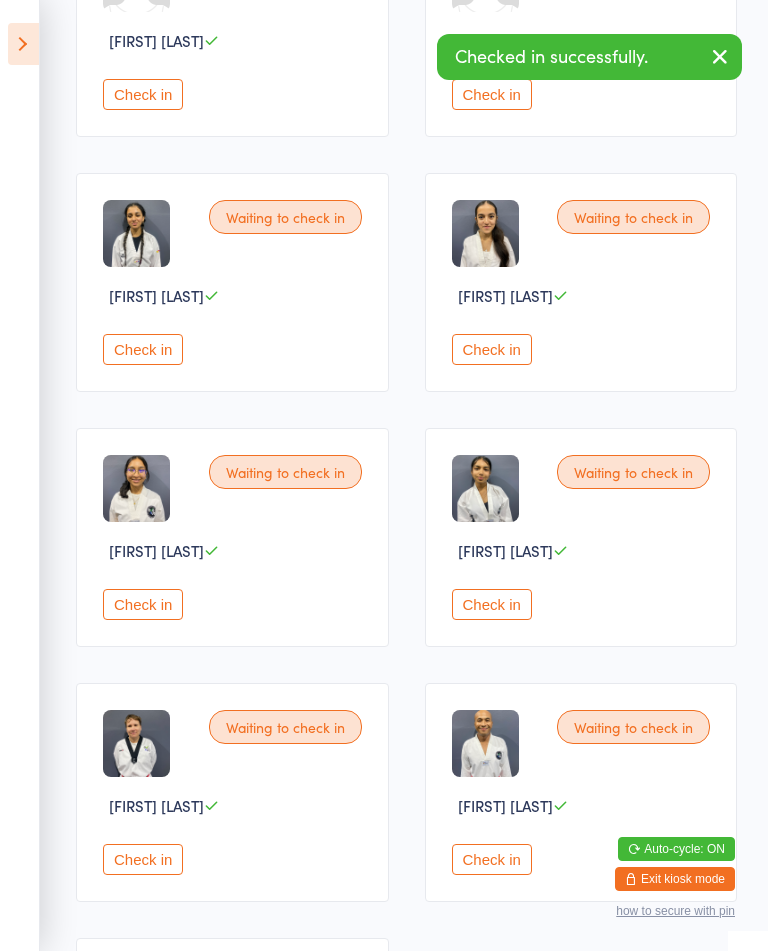 click on "Check in" at bounding box center [492, 604] 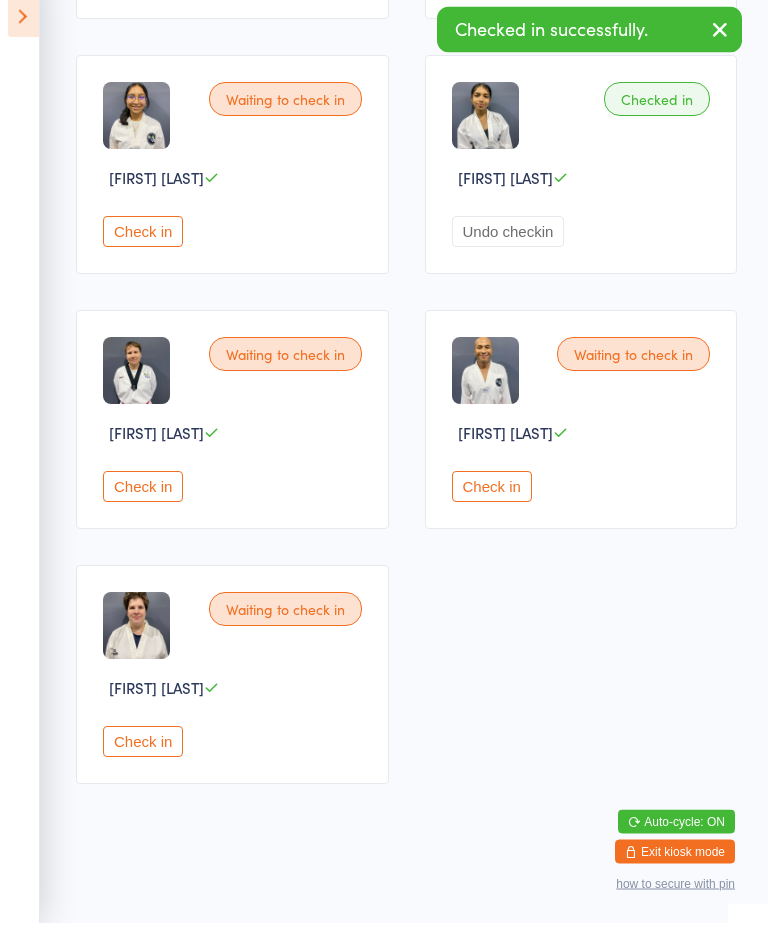 scroll, scrollTop: 2373, scrollLeft: 0, axis: vertical 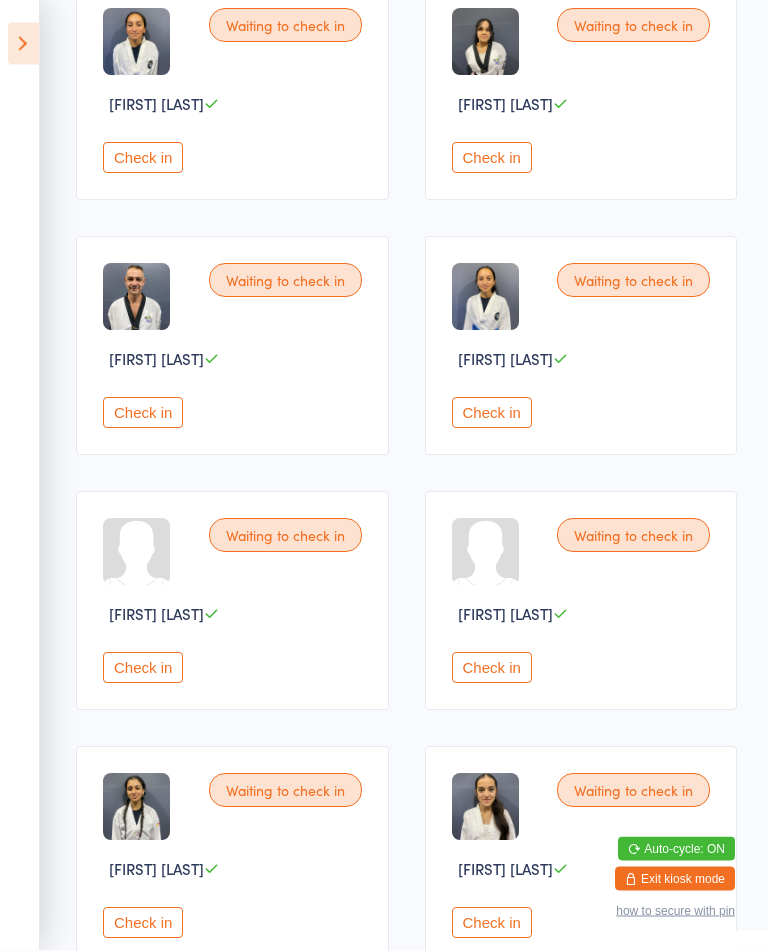 click on "Check in" at bounding box center (143, 413) 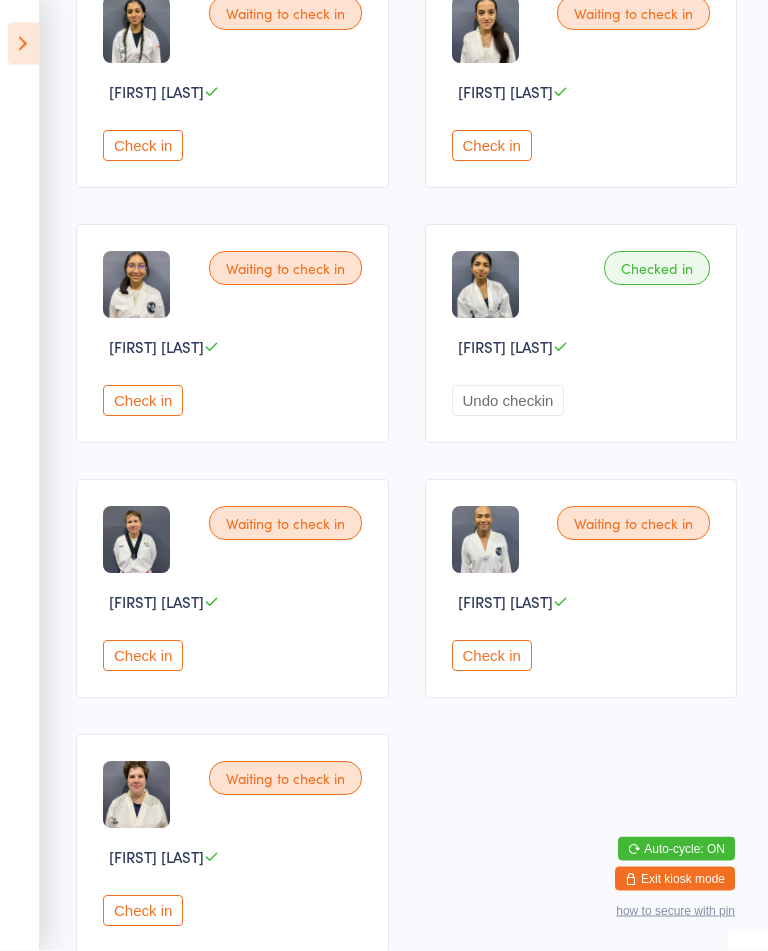 scroll, scrollTop: 2167, scrollLeft: 0, axis: vertical 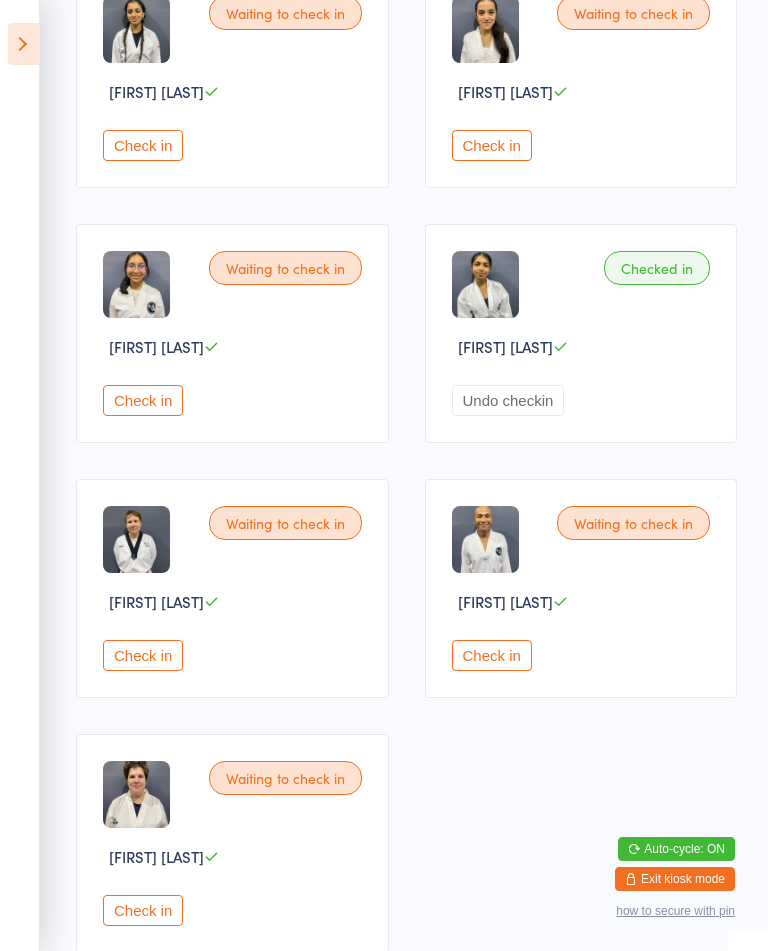 click on "Waiting to check in Sanskrithi Aanikanti    Check in" at bounding box center (232, 333) 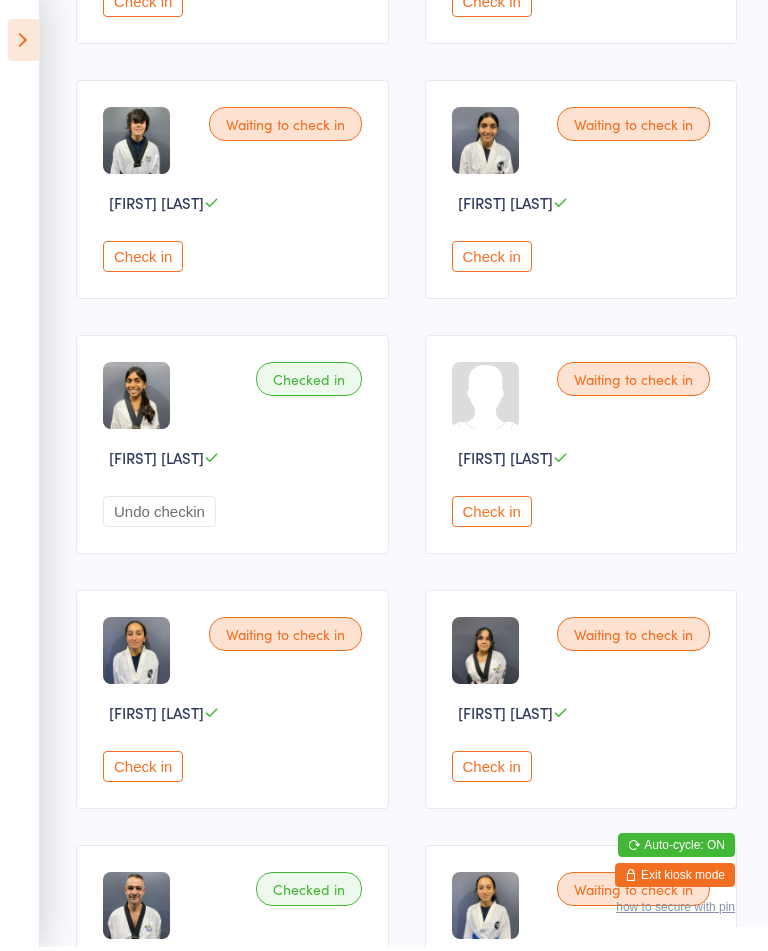 scroll, scrollTop: 782, scrollLeft: 0, axis: vertical 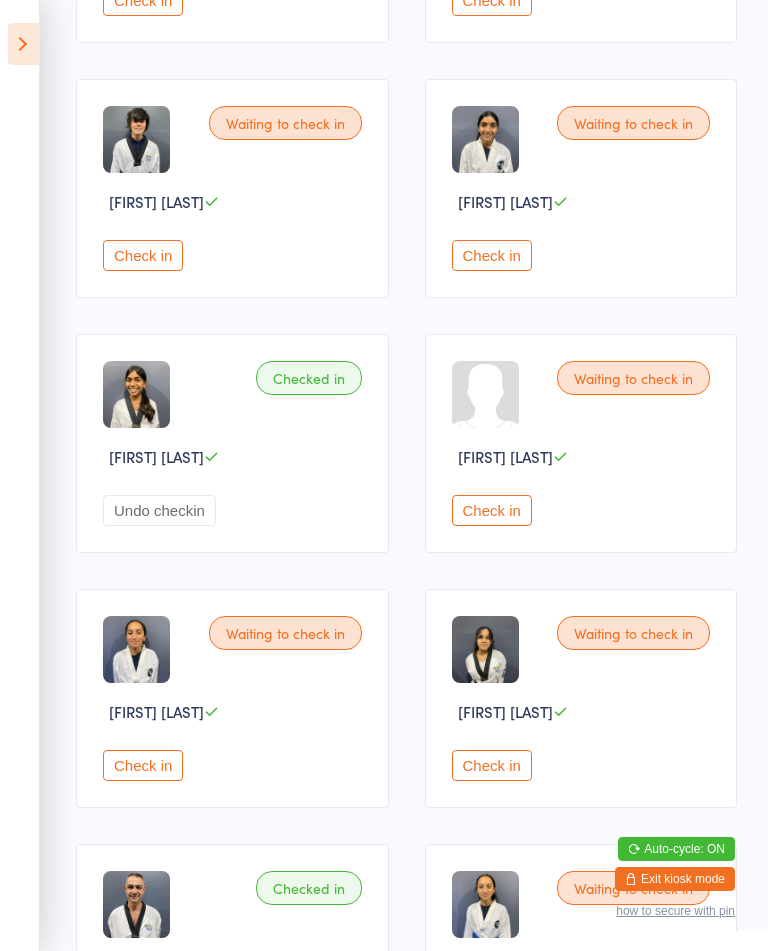 click on "Check in" at bounding box center [492, 510] 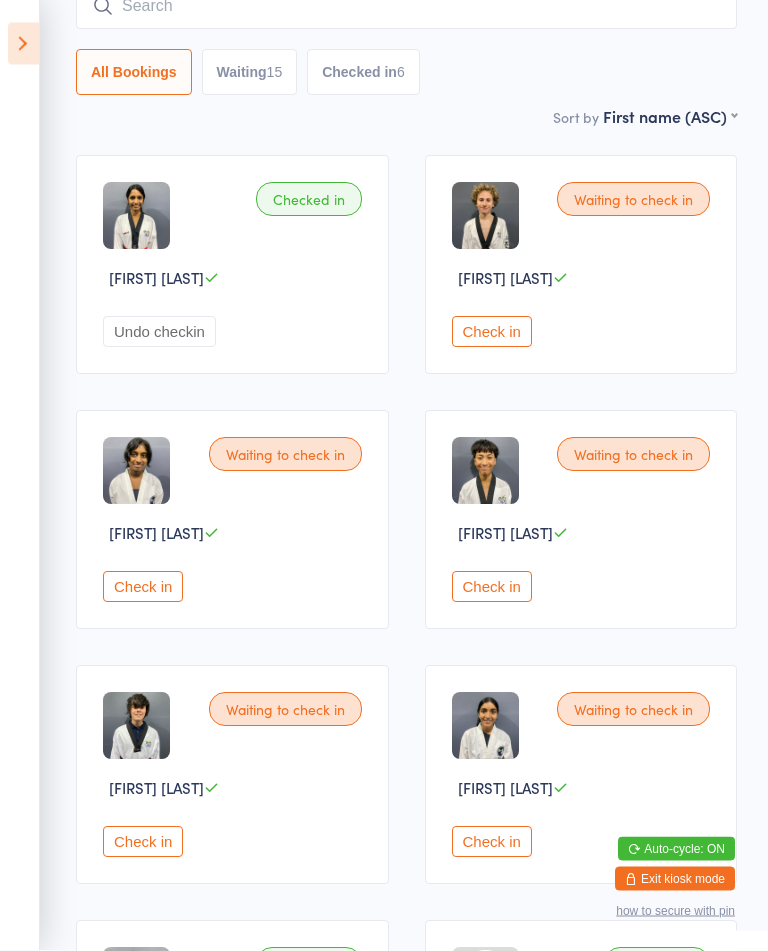 scroll, scrollTop: 199, scrollLeft: 0, axis: vertical 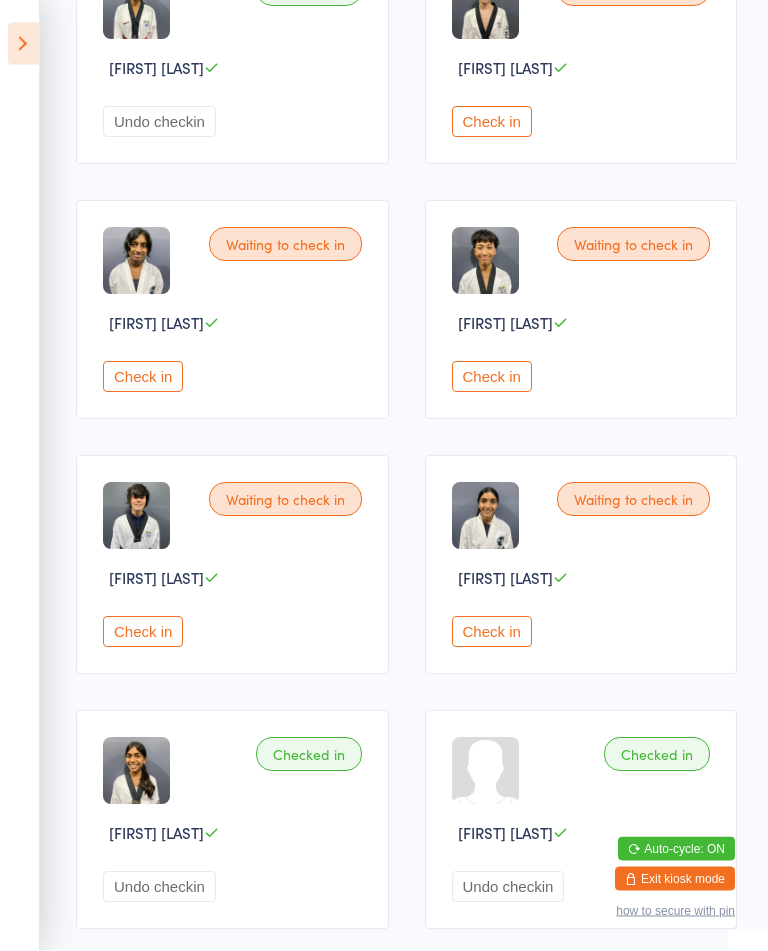 click on "Check in" at bounding box center (143, 632) 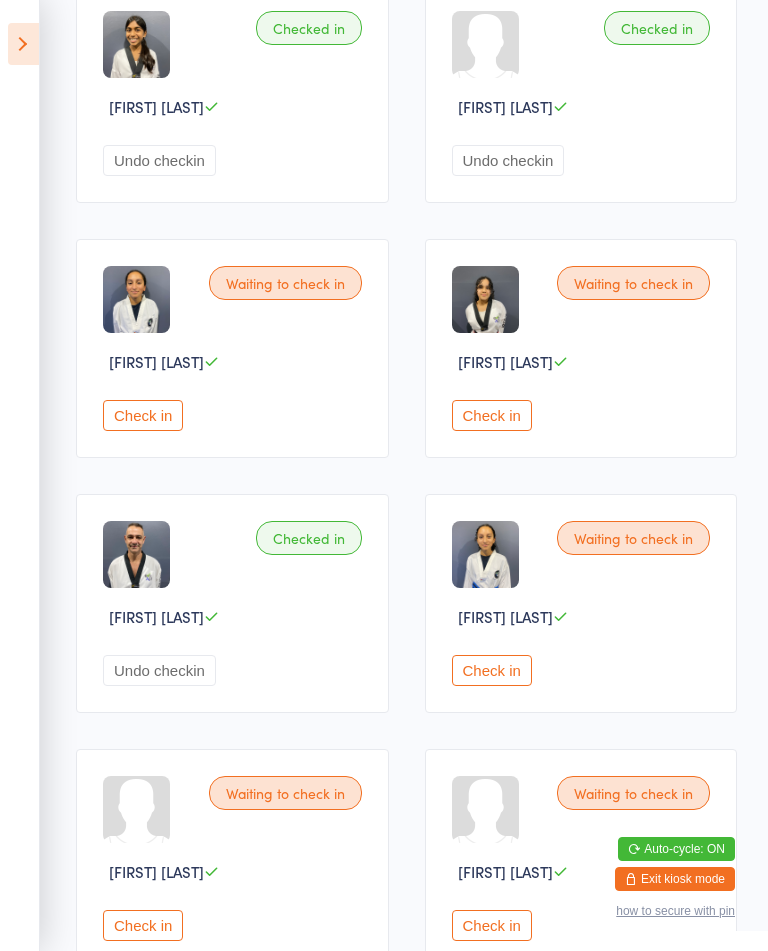scroll, scrollTop: 1187, scrollLeft: 0, axis: vertical 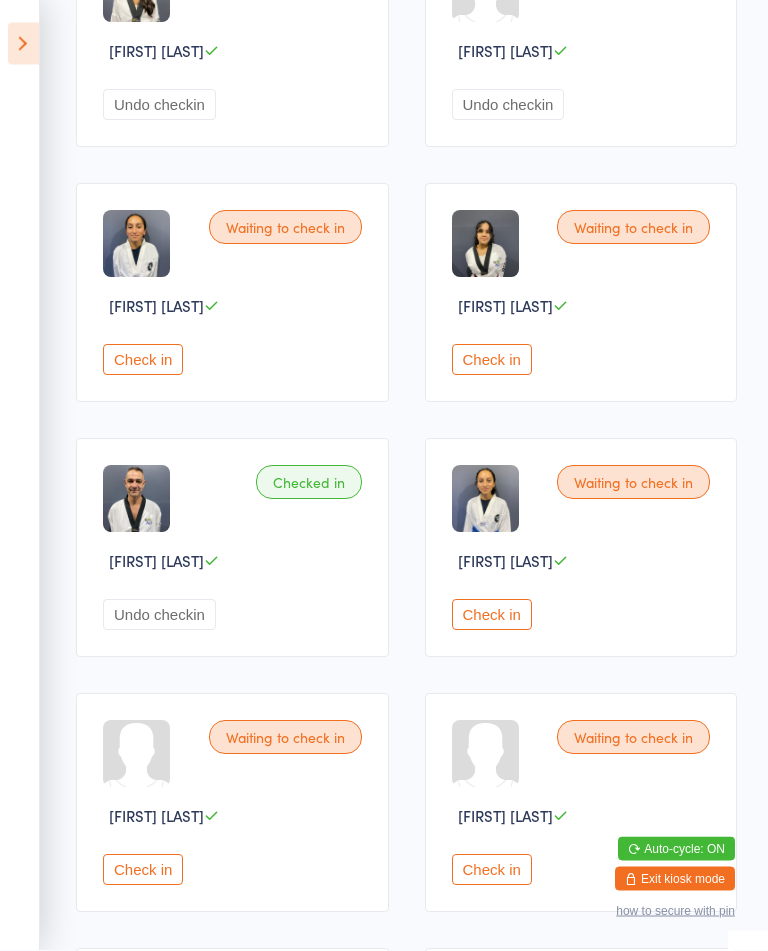 click on "Check in" at bounding box center (492, 360) 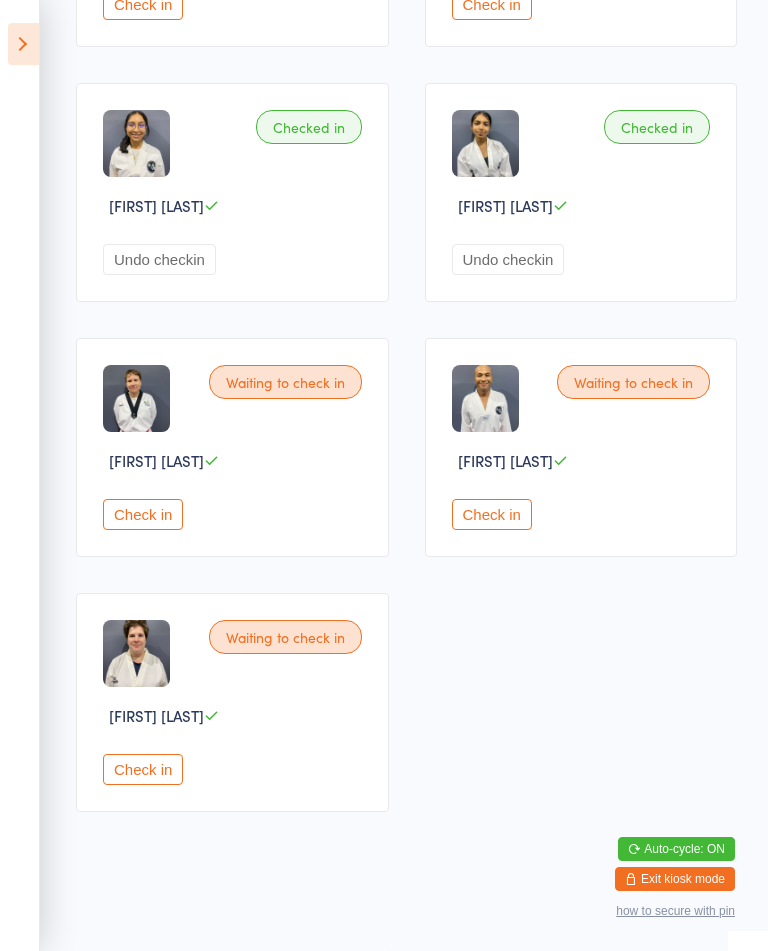 scroll, scrollTop: 2373, scrollLeft: 0, axis: vertical 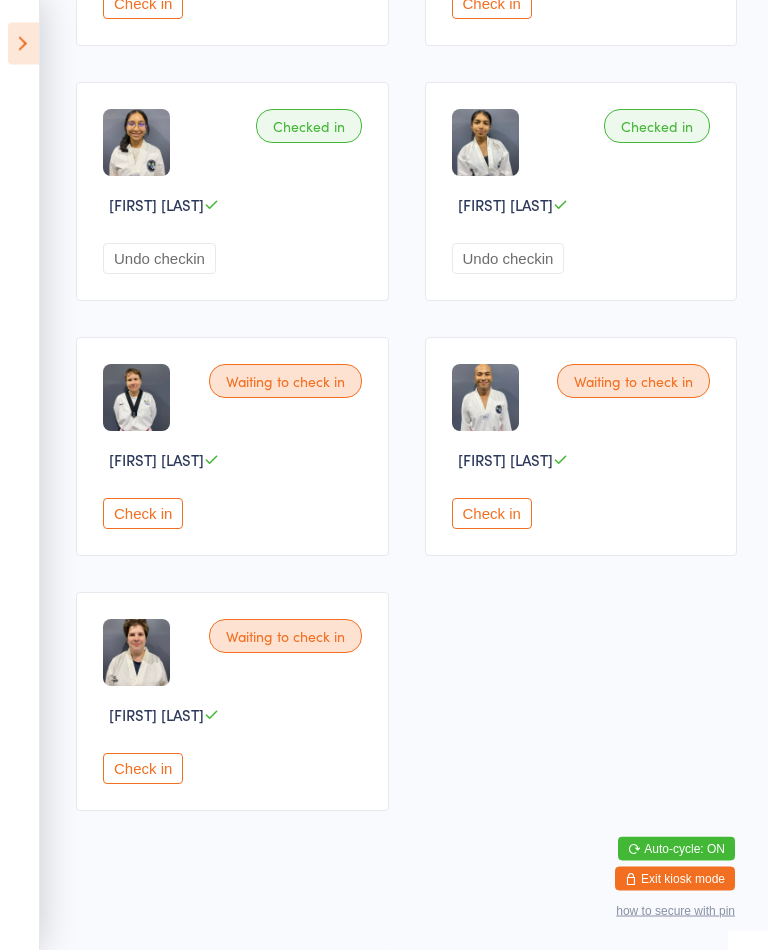 click on "Check in" at bounding box center [143, 769] 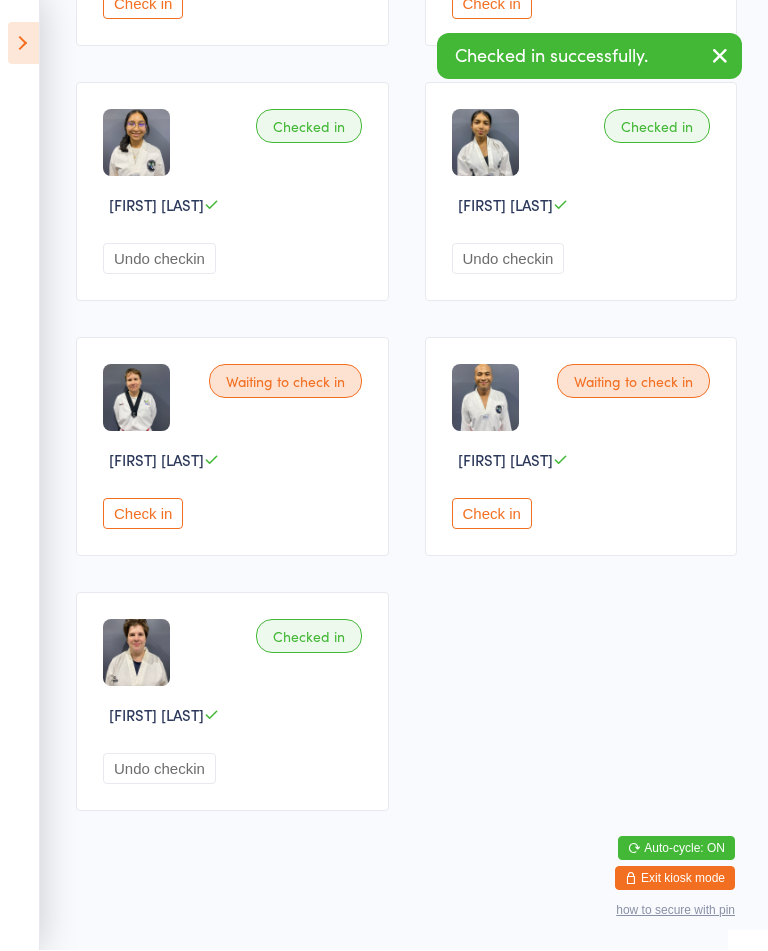 click on "Check in" at bounding box center [492, 514] 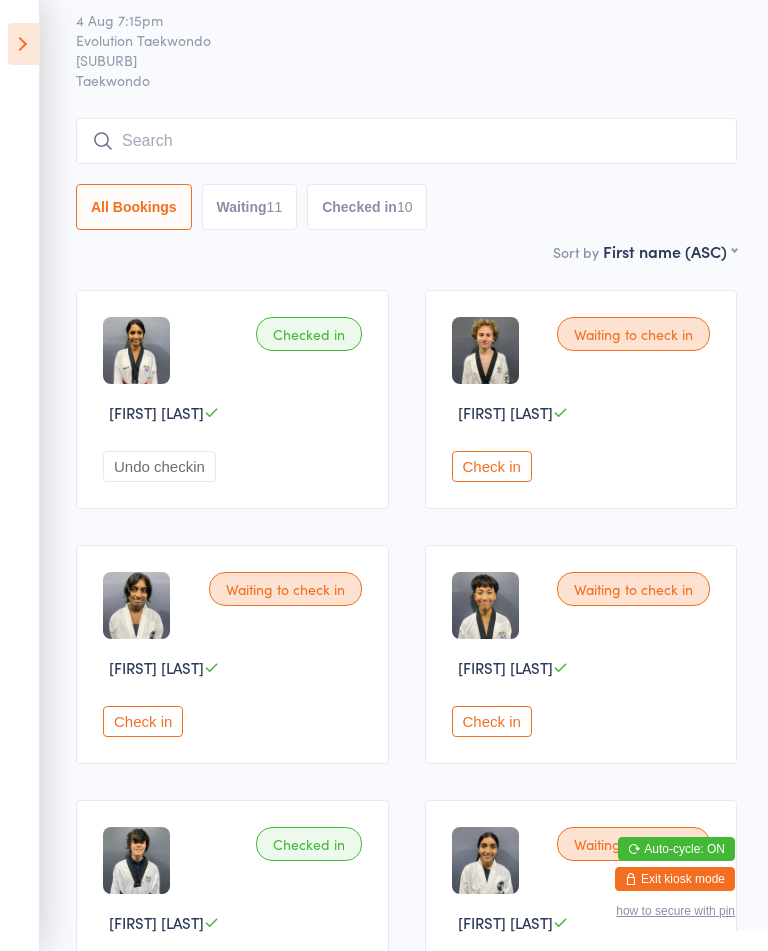 scroll, scrollTop: 111, scrollLeft: 0, axis: vertical 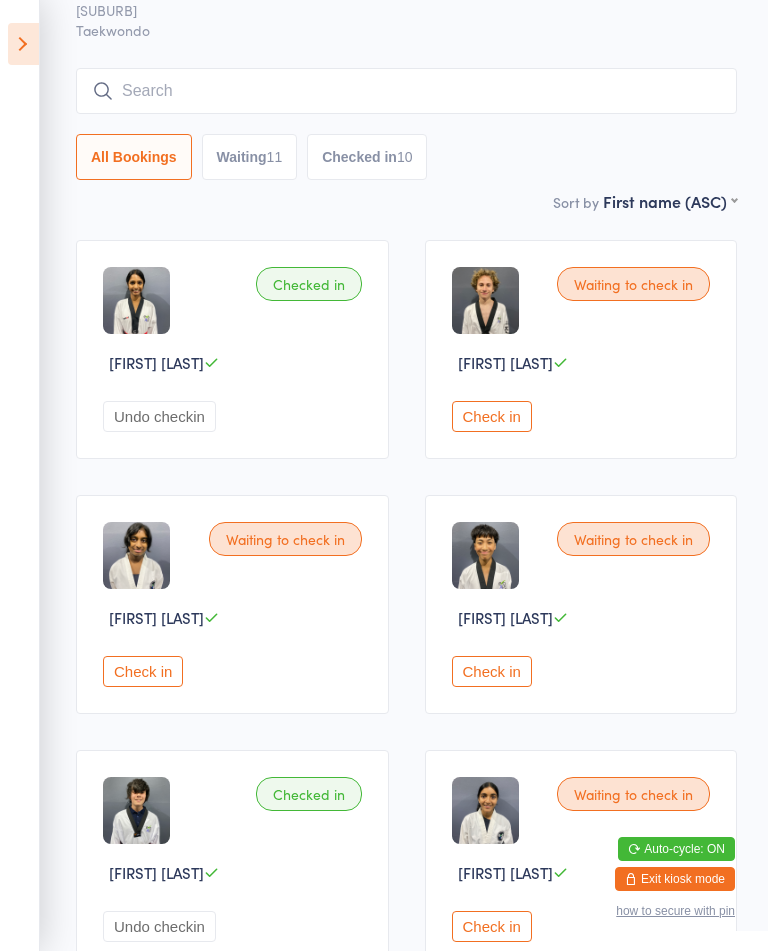 click on "Check in" at bounding box center (492, 671) 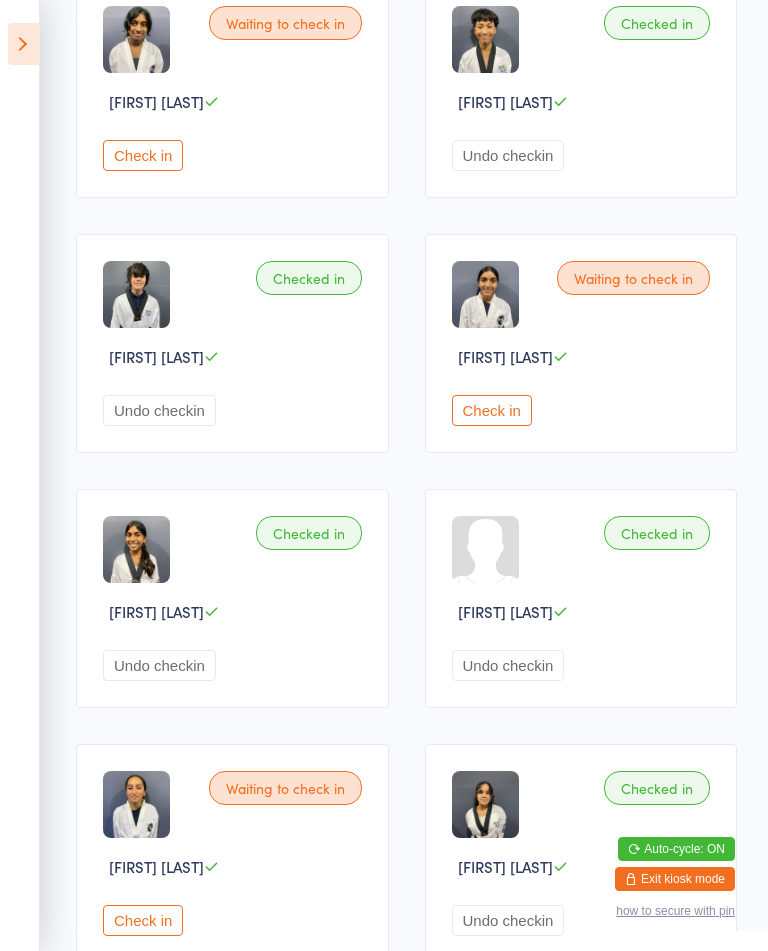 scroll, scrollTop: 625, scrollLeft: 0, axis: vertical 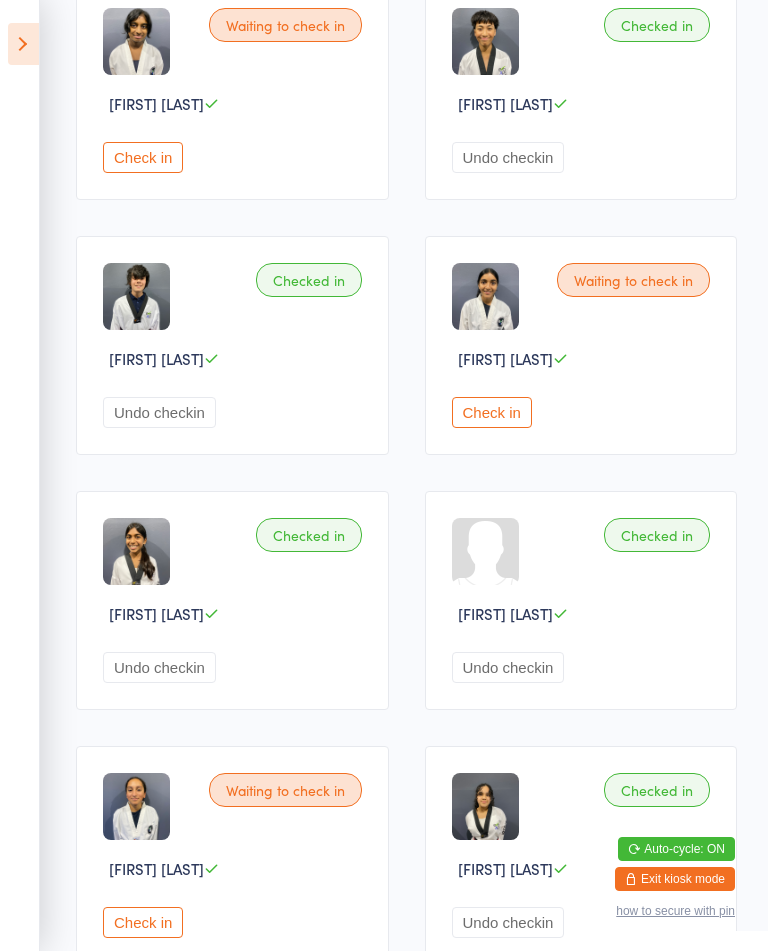 click on "Waiting to check in Jovita Jobin    Check in" at bounding box center (581, 345) 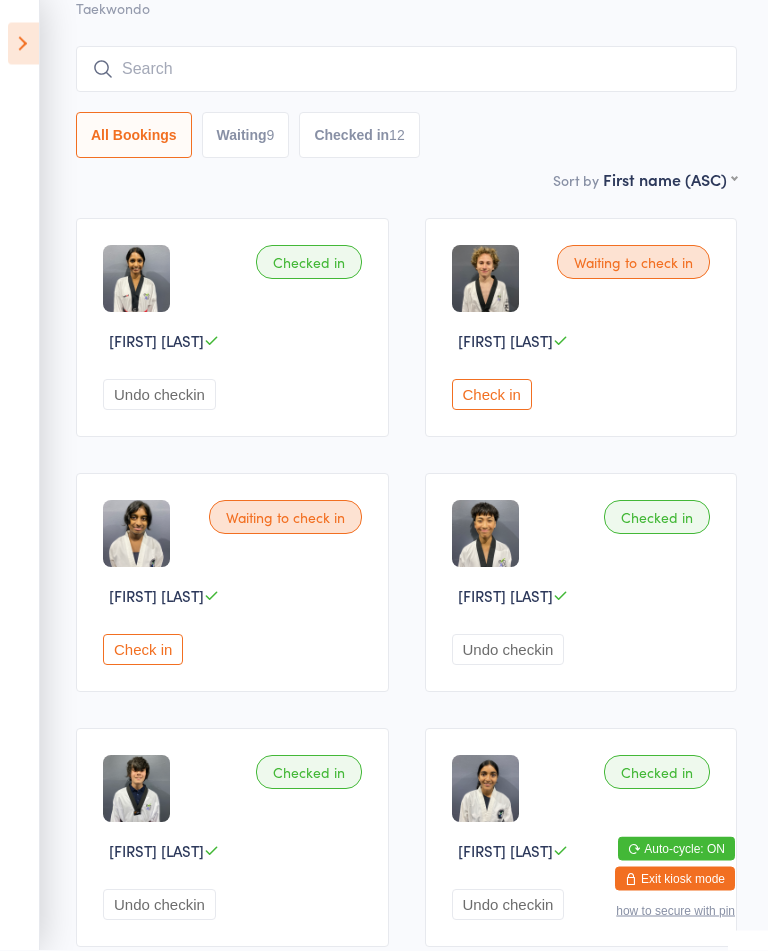 scroll, scrollTop: 147, scrollLeft: 0, axis: vertical 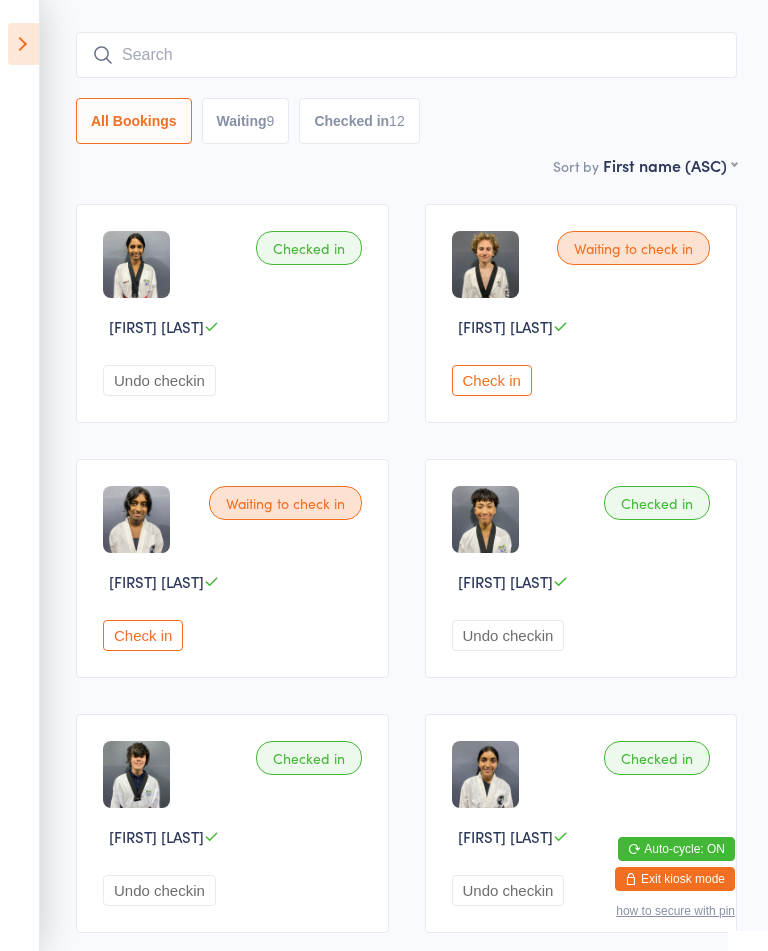 click on "Check in" at bounding box center (143, 635) 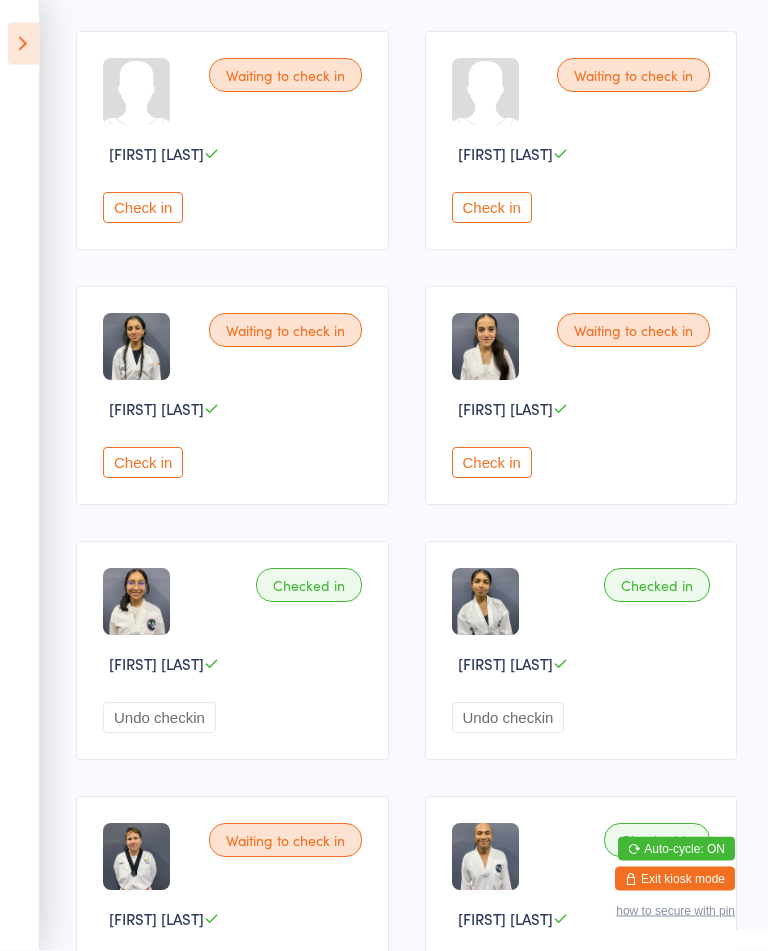 scroll, scrollTop: 1850, scrollLeft: 0, axis: vertical 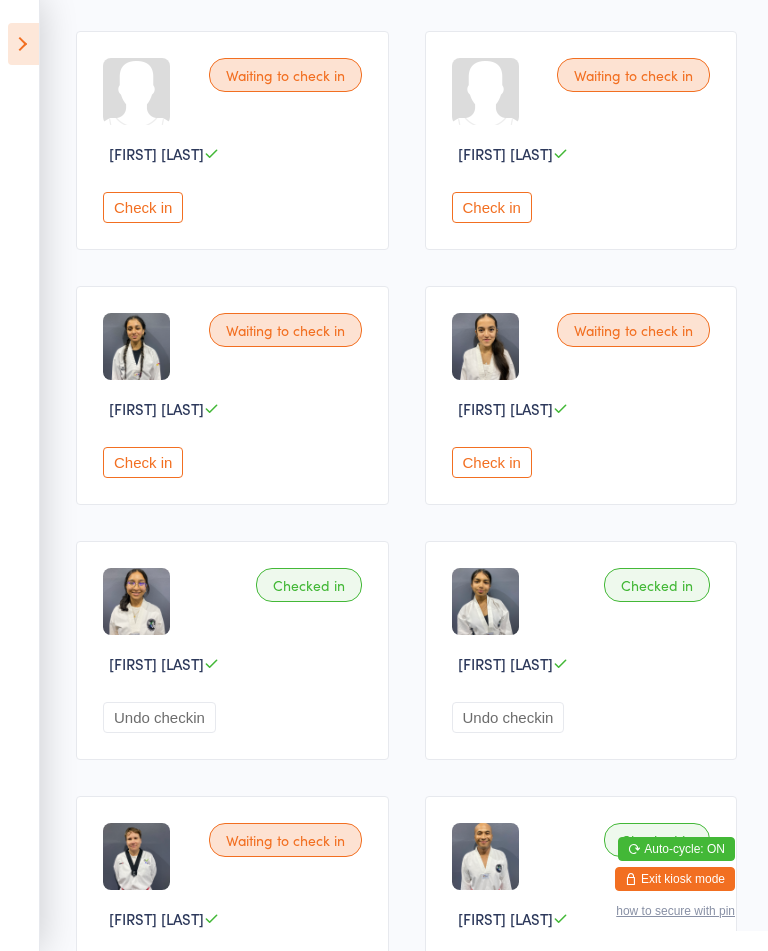 click on "Check in" at bounding box center [143, 462] 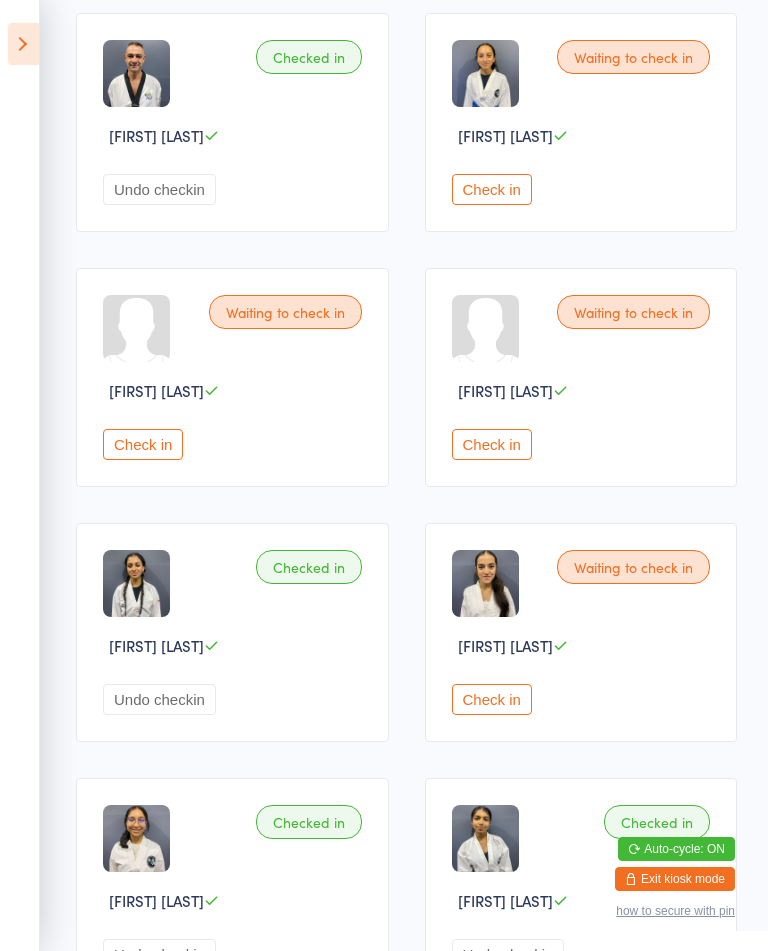 scroll, scrollTop: 1607, scrollLeft: 0, axis: vertical 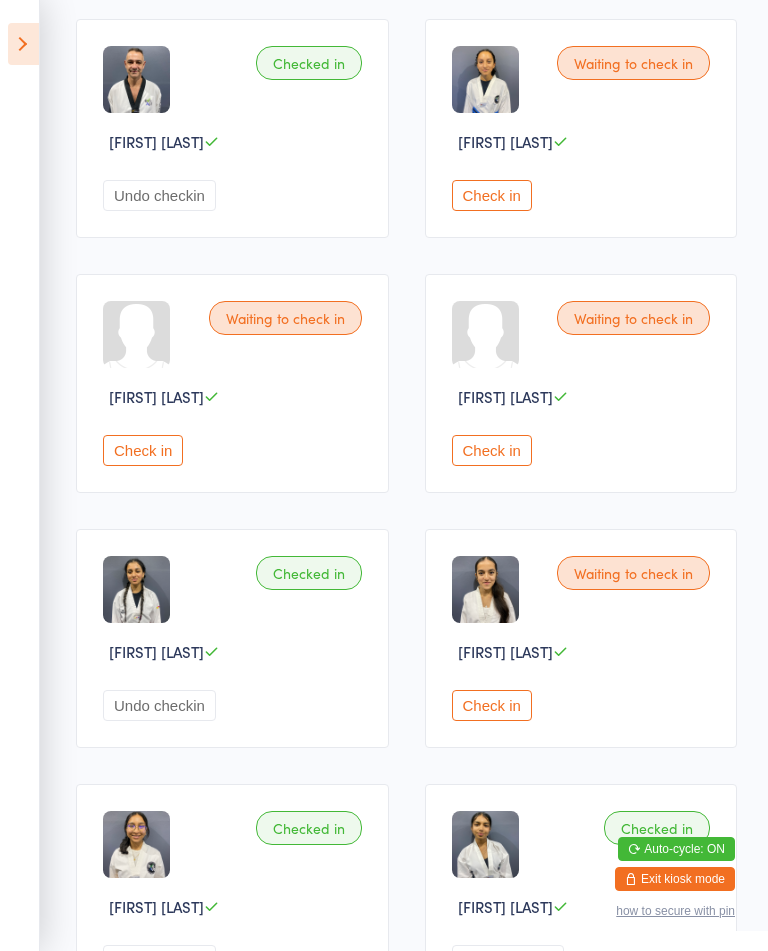 click on "Check in" at bounding box center (492, 450) 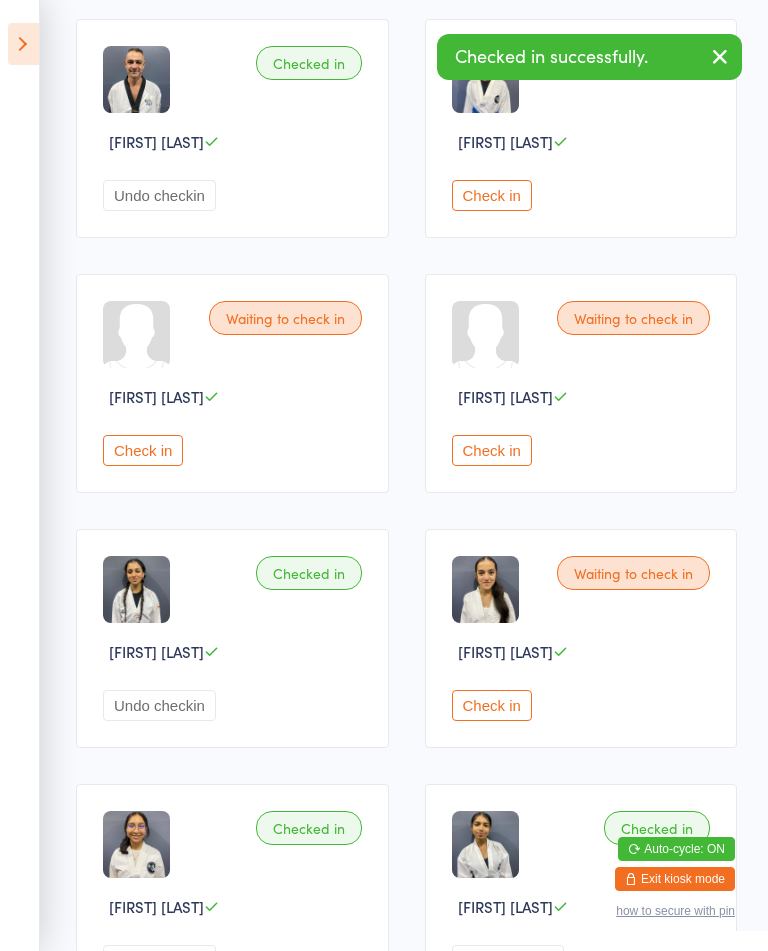click on "Check in" at bounding box center [492, 450] 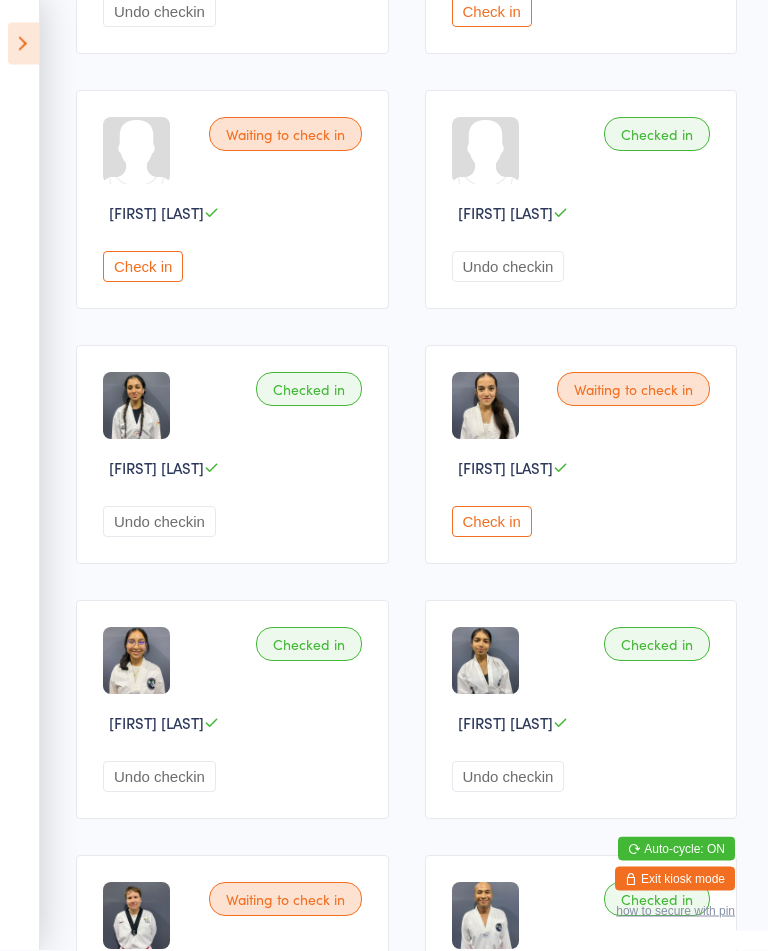scroll, scrollTop: 1791, scrollLeft: 0, axis: vertical 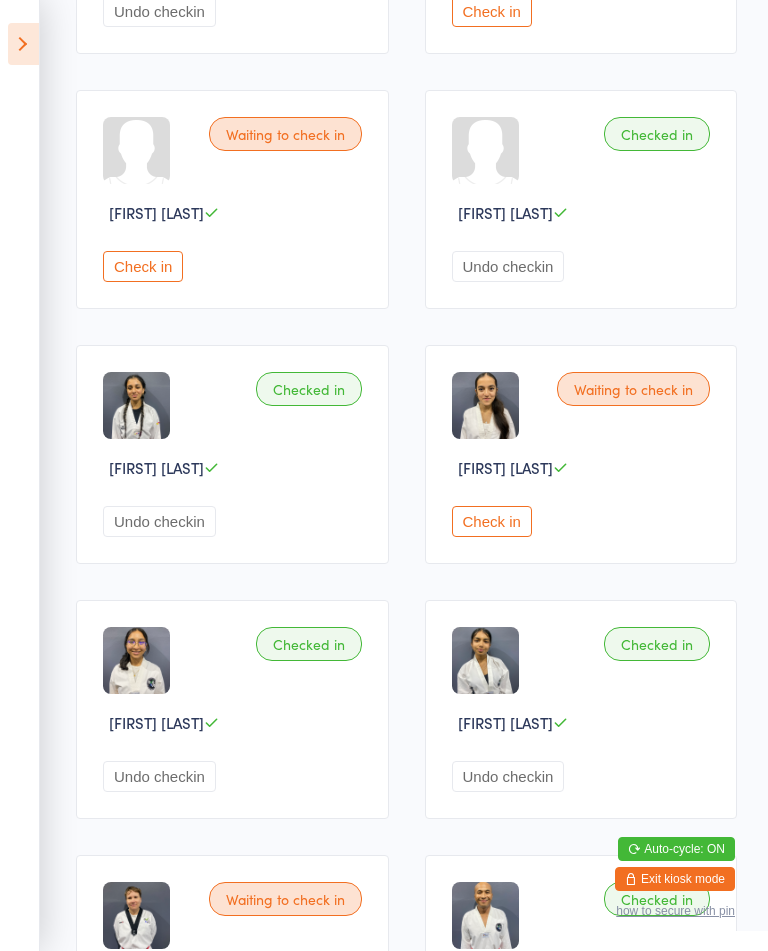 click on "Check in" at bounding box center (492, 521) 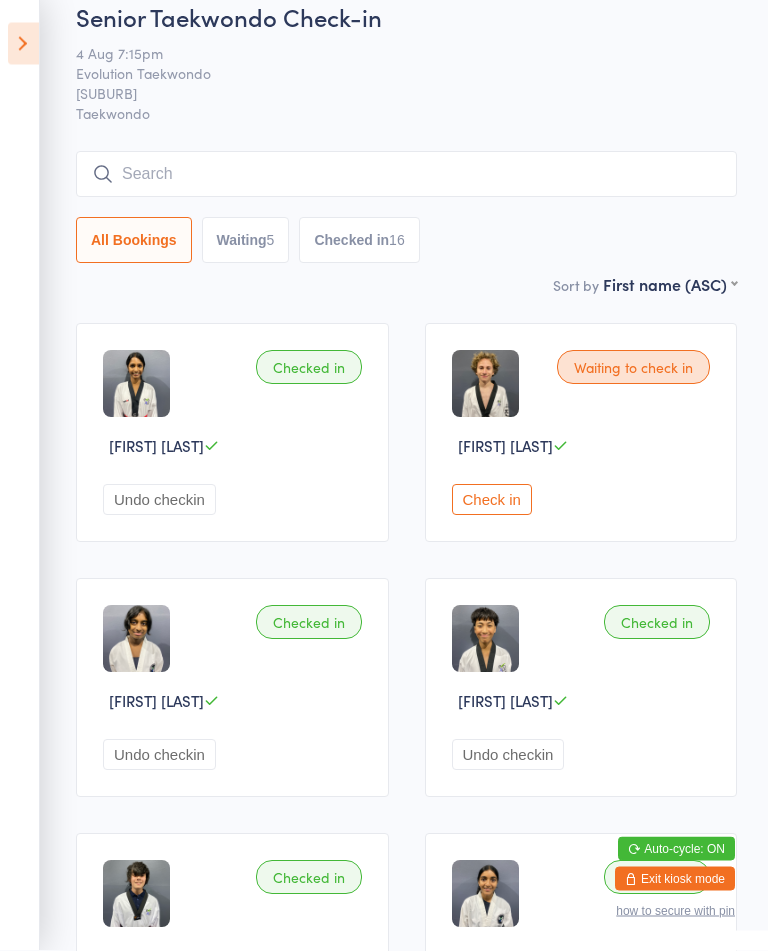 scroll, scrollTop: 0, scrollLeft: 0, axis: both 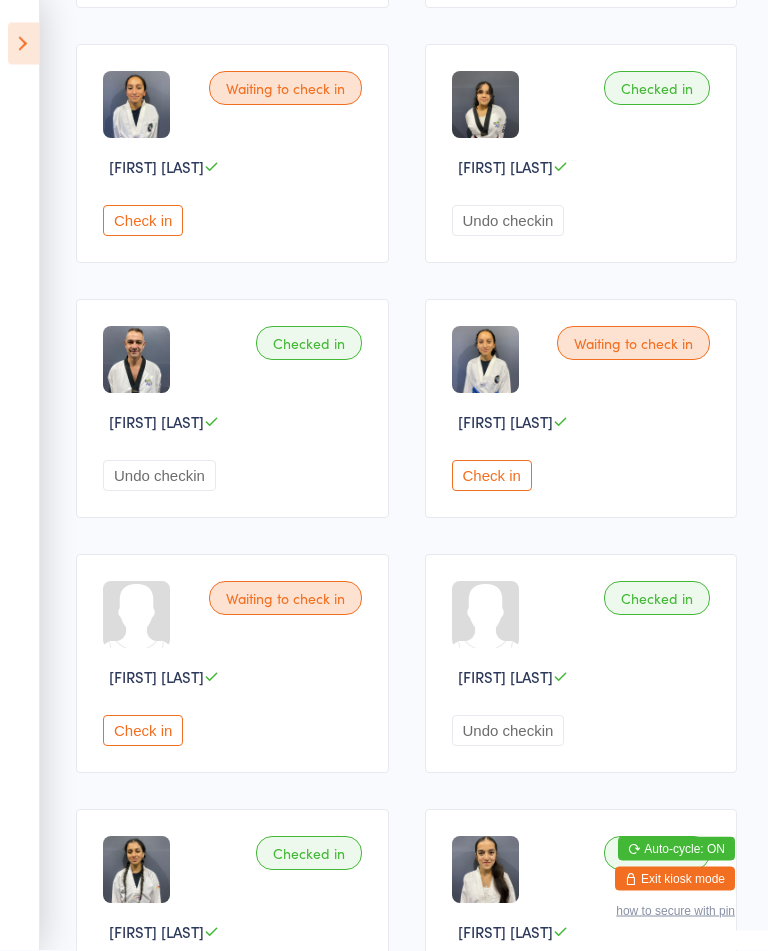 click on "Check in" at bounding box center [492, 476] 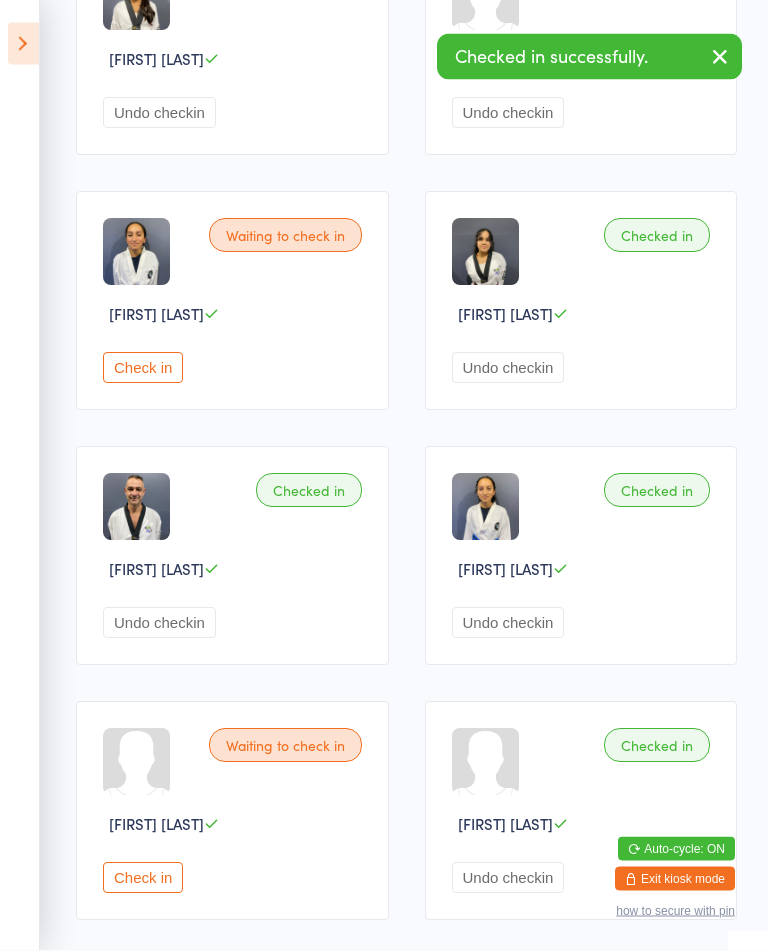 scroll, scrollTop: 1179, scrollLeft: 0, axis: vertical 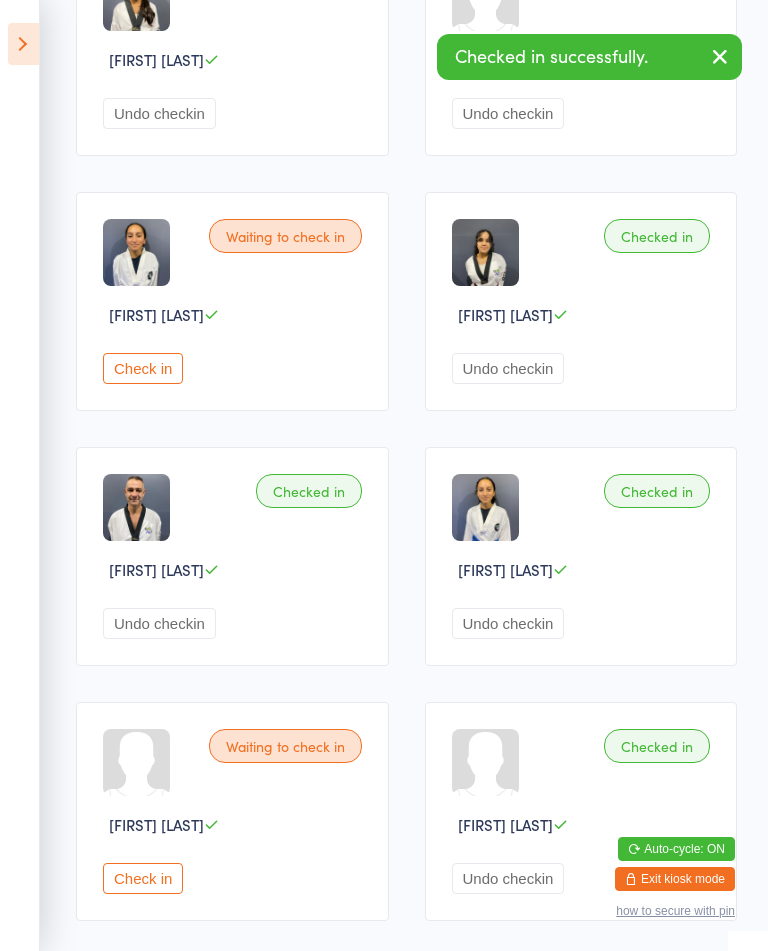 click on "Check in" at bounding box center (143, 368) 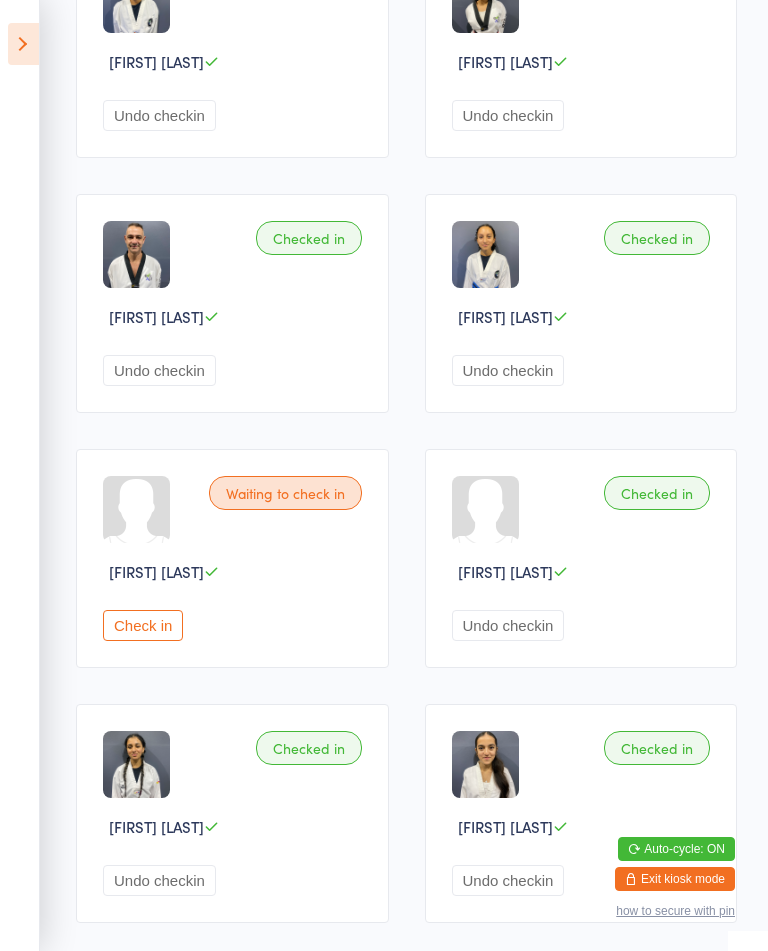 scroll, scrollTop: 1445, scrollLeft: 0, axis: vertical 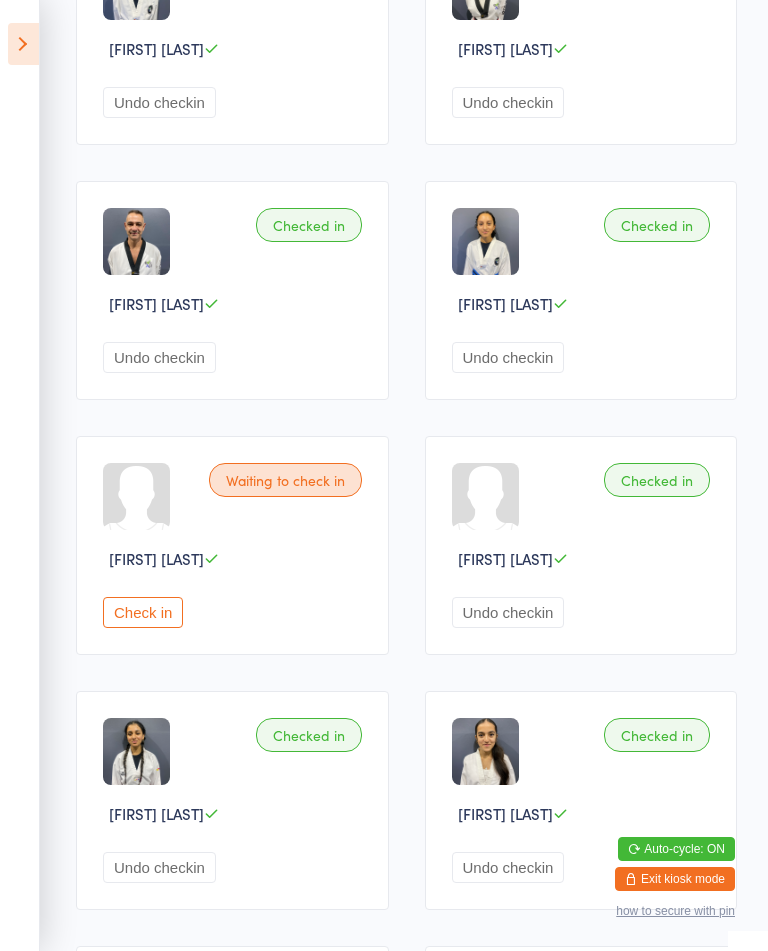 click on "Check in" at bounding box center [143, 612] 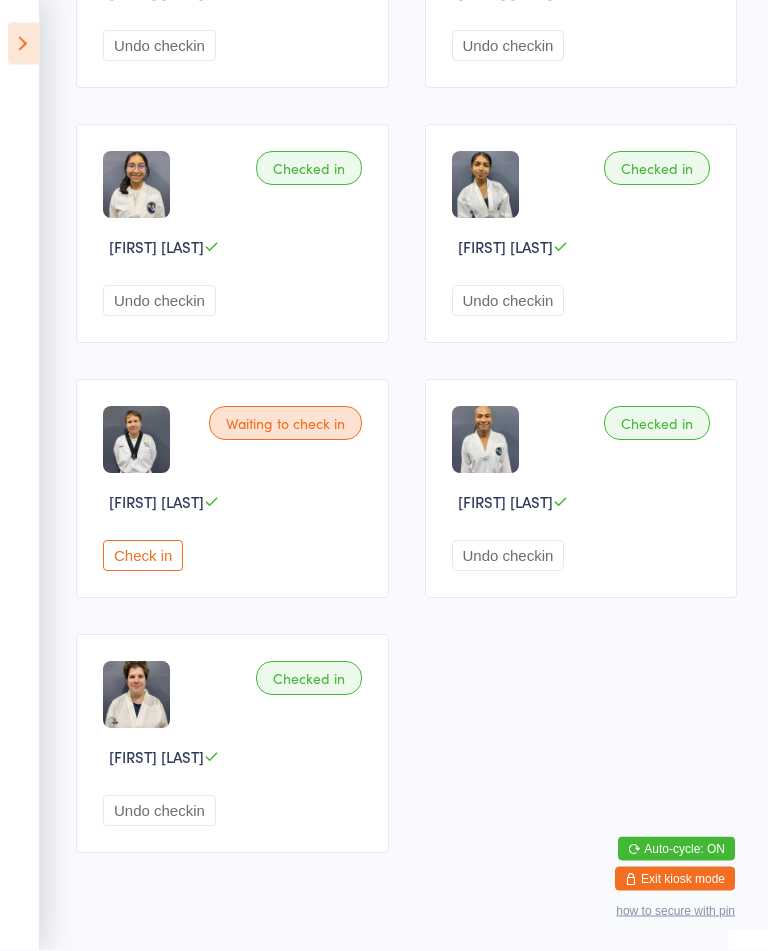 scroll, scrollTop: 2373, scrollLeft: 0, axis: vertical 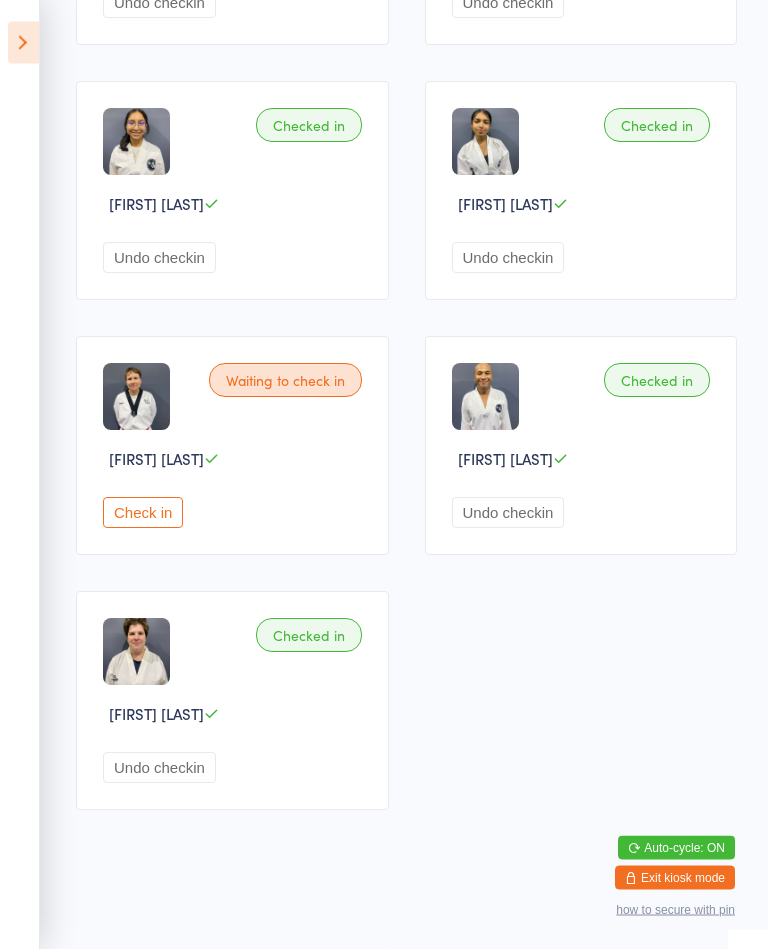 click on "Check in" at bounding box center [143, 514] 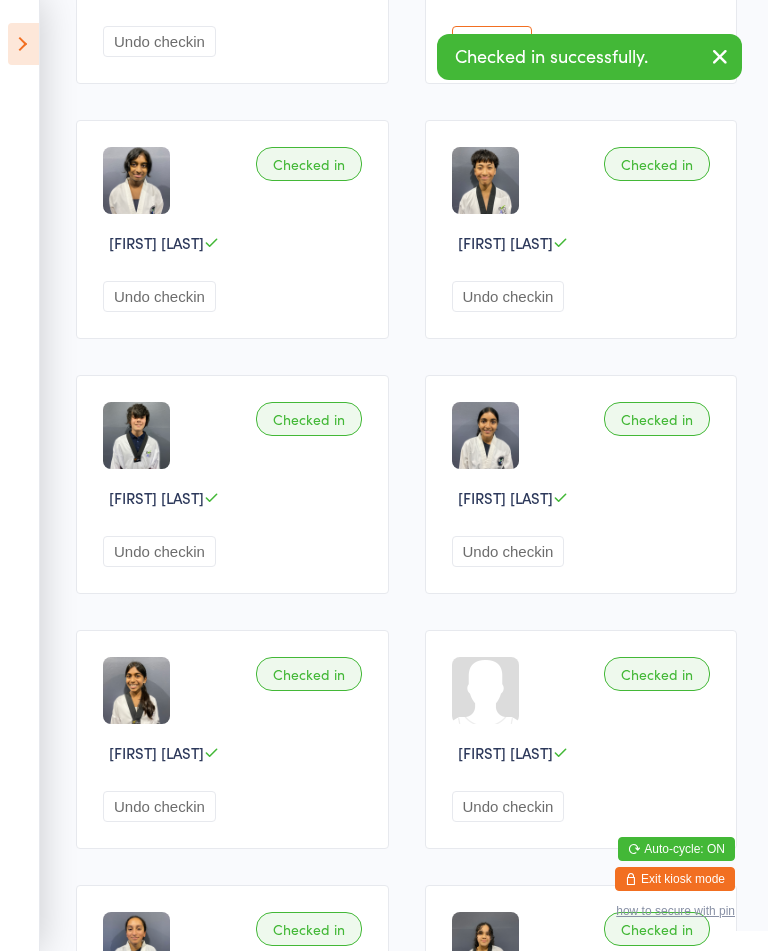 scroll, scrollTop: 0, scrollLeft: 0, axis: both 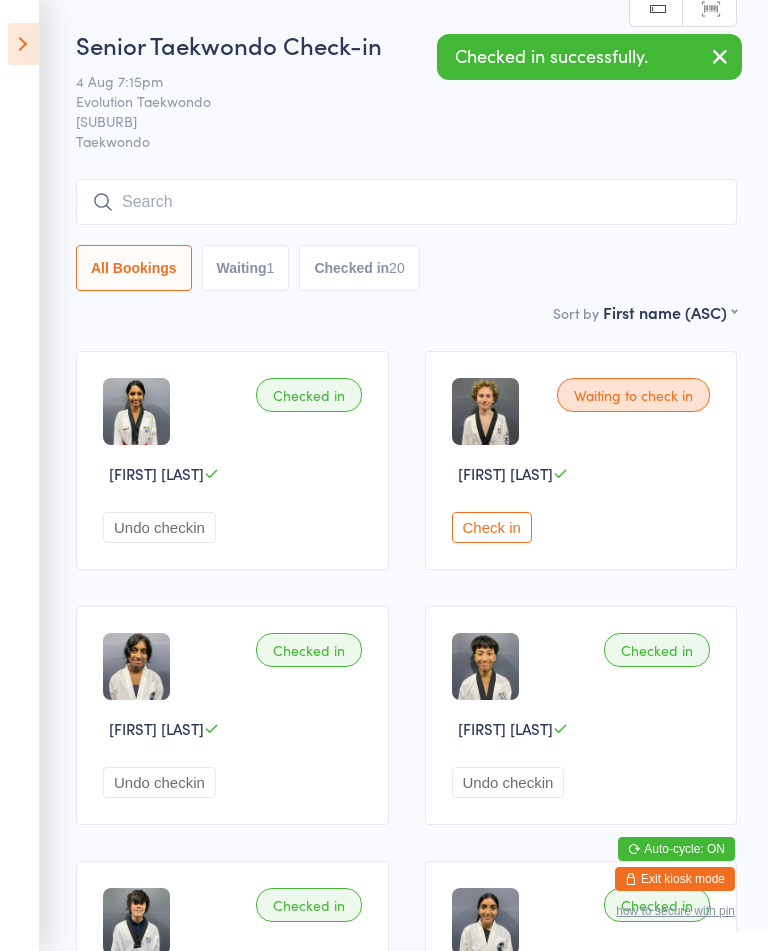 click on "Check in" at bounding box center [492, 527] 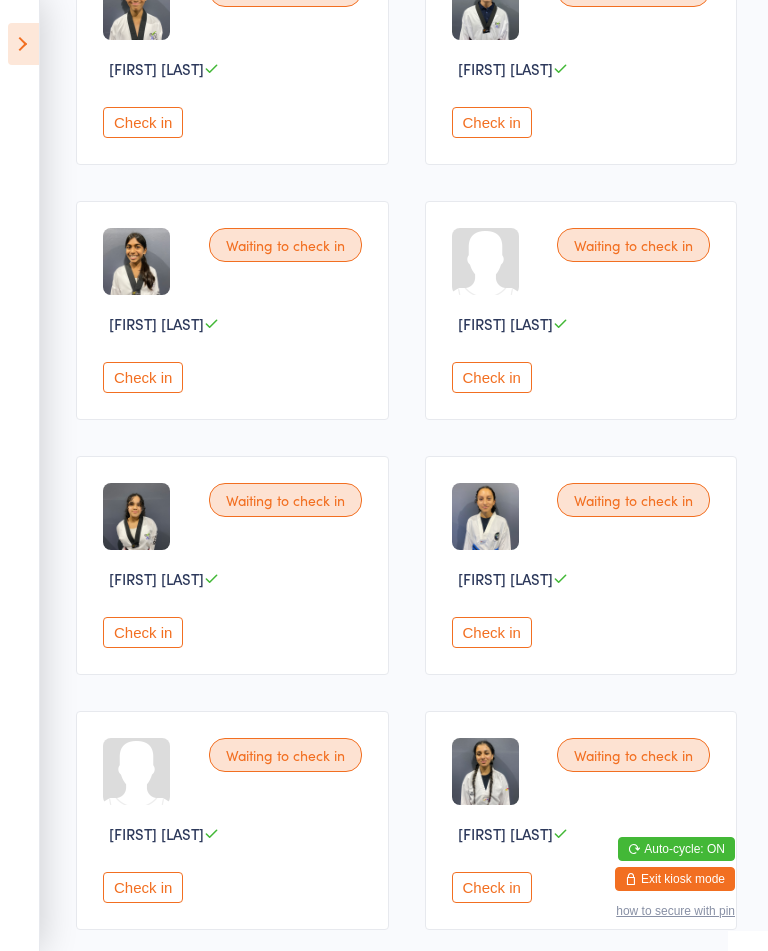 scroll, scrollTop: 665, scrollLeft: 0, axis: vertical 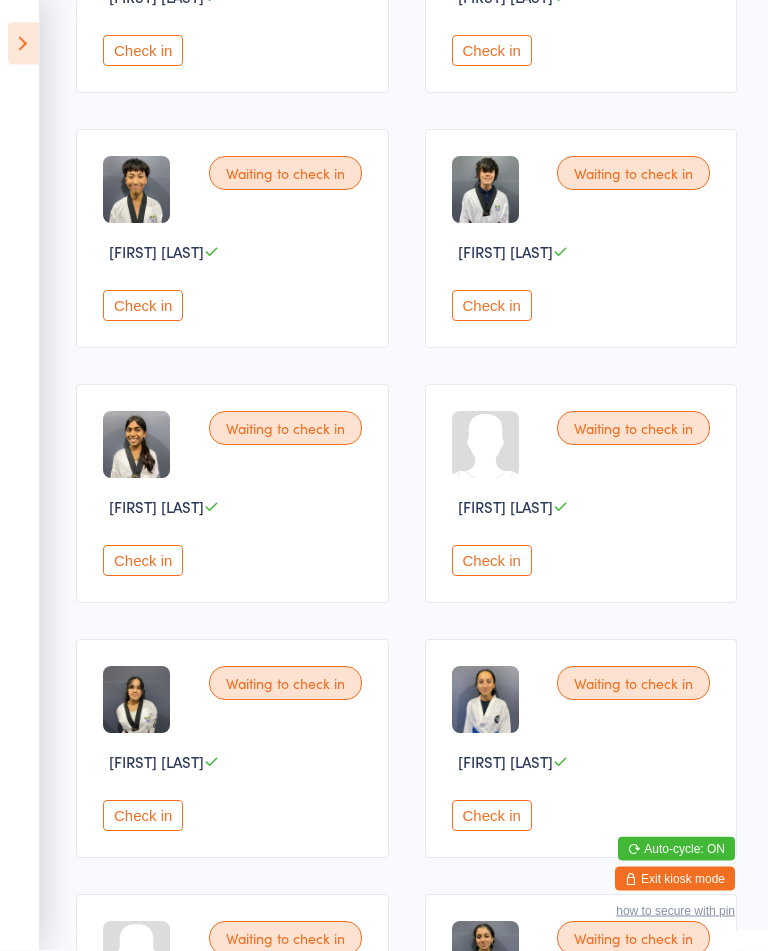 click on "Check in" at bounding box center (143, 561) 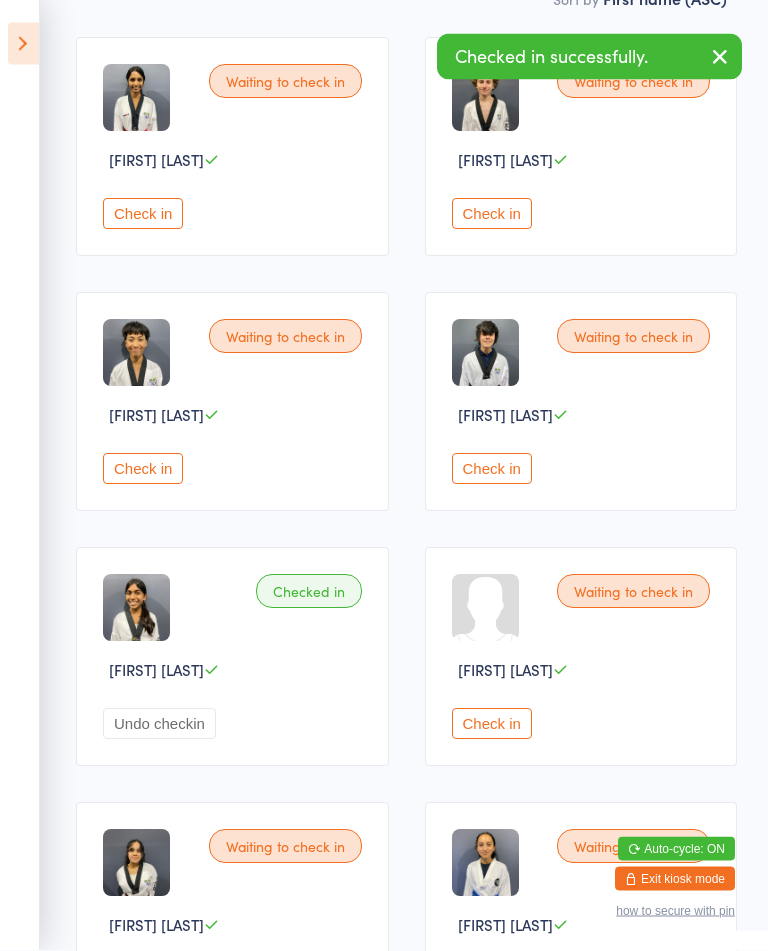 scroll, scrollTop: 0, scrollLeft: 0, axis: both 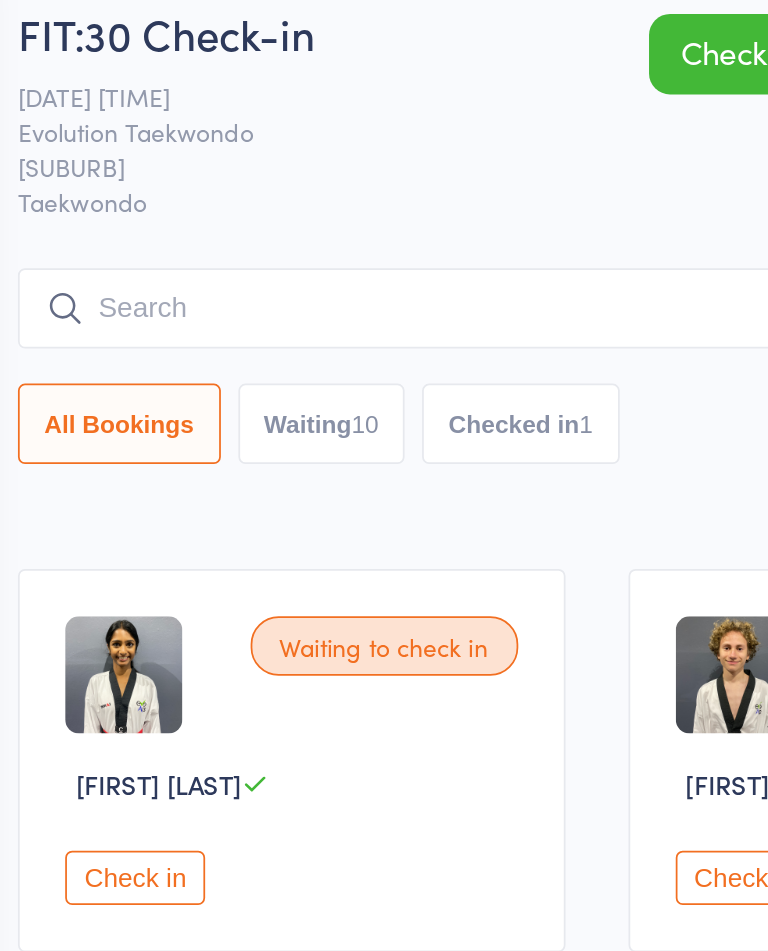 click on "Waiting  10" at bounding box center (250, 268) 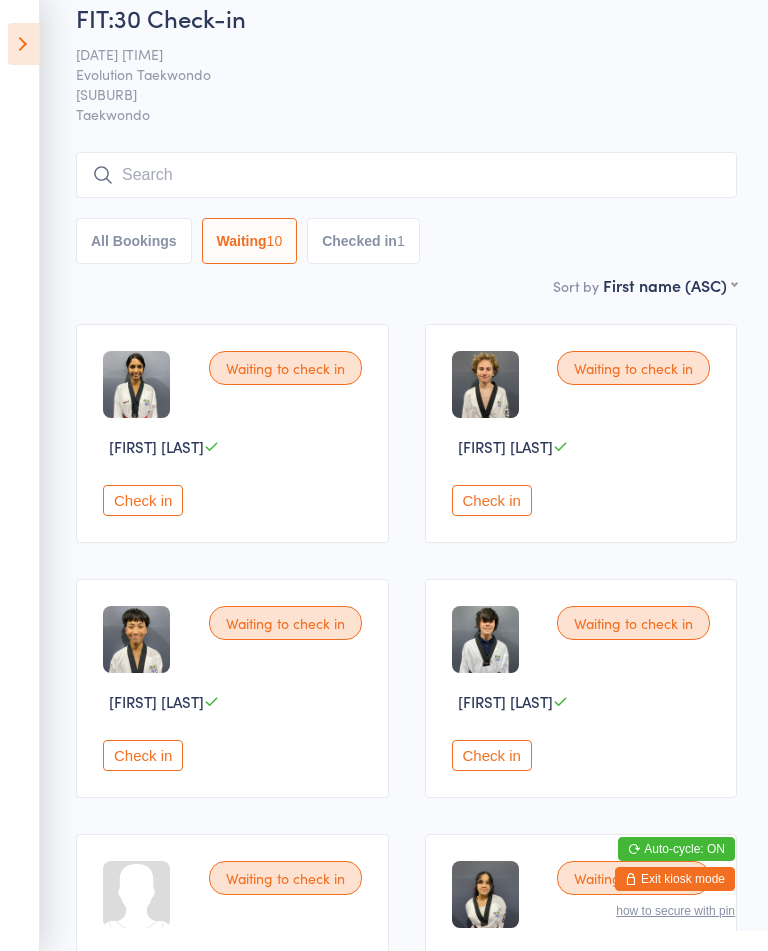 scroll, scrollTop: 0, scrollLeft: 0, axis: both 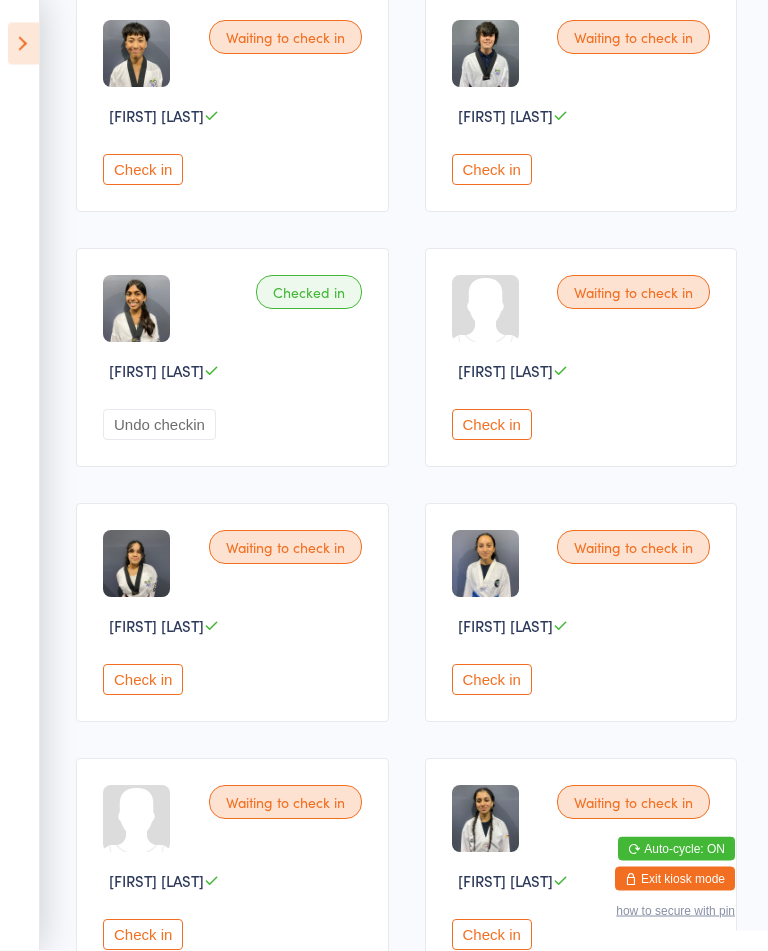click on "Check in" at bounding box center [143, 680] 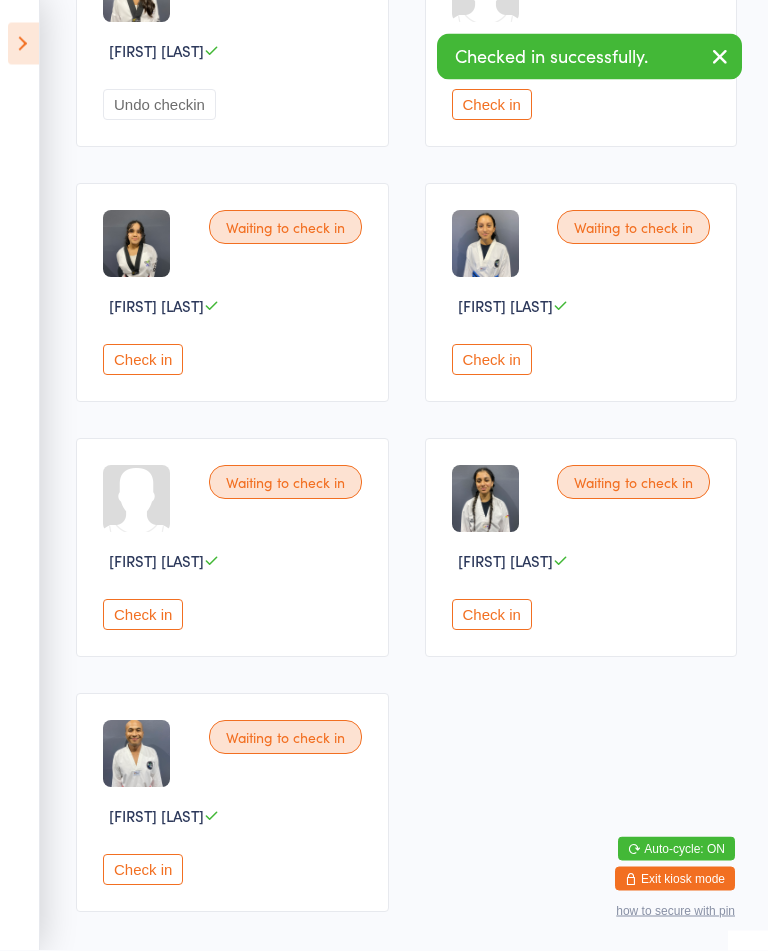 scroll, scrollTop: 948, scrollLeft: 0, axis: vertical 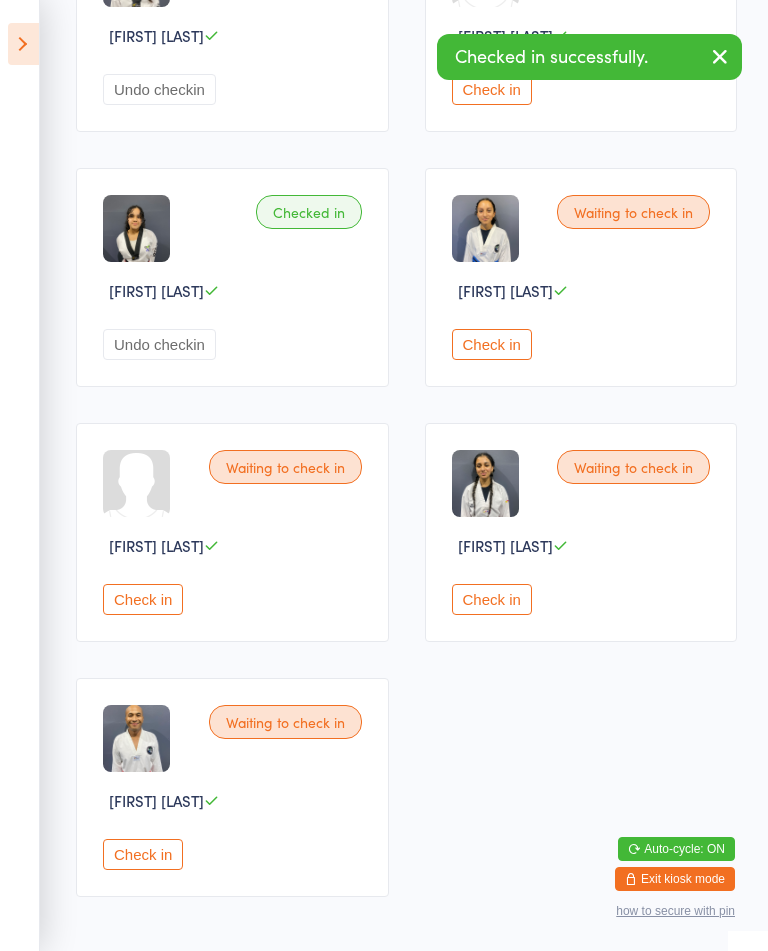 click on "Check in" at bounding box center (492, 599) 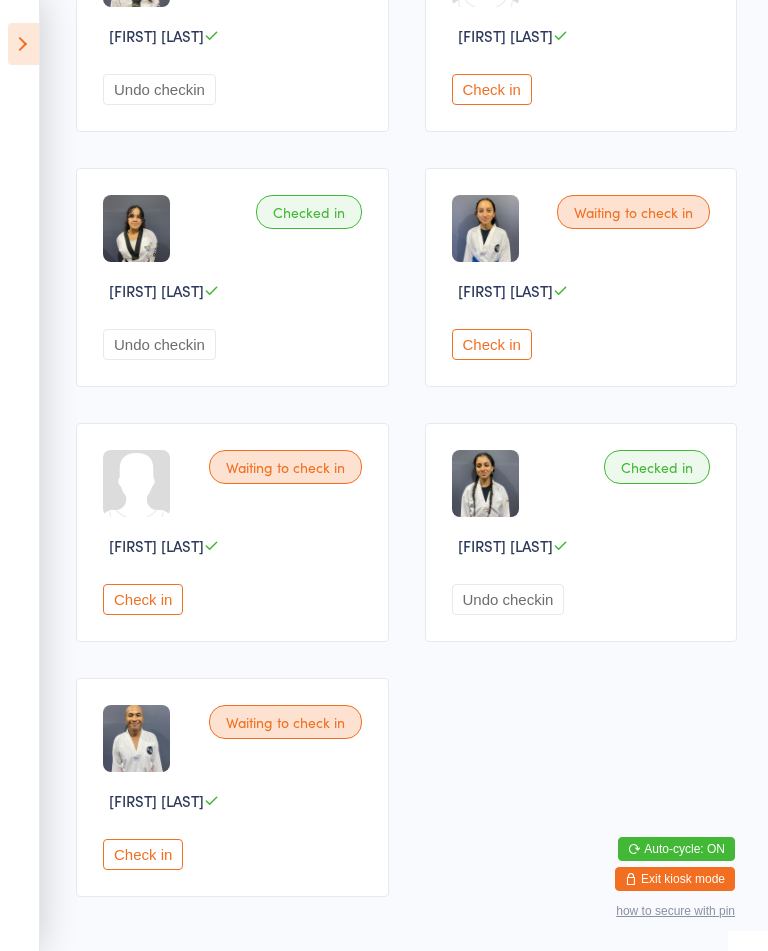 click on "Waiting to check in Piyali Biswas    Check in" at bounding box center [232, 532] 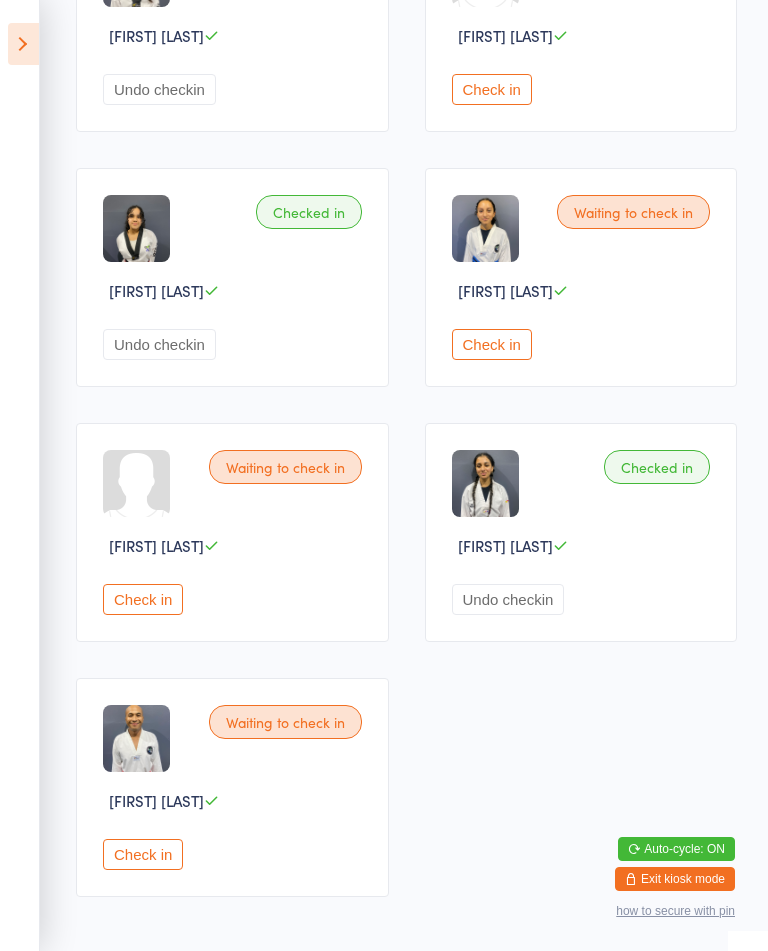 click on "Check in" at bounding box center [143, 599] 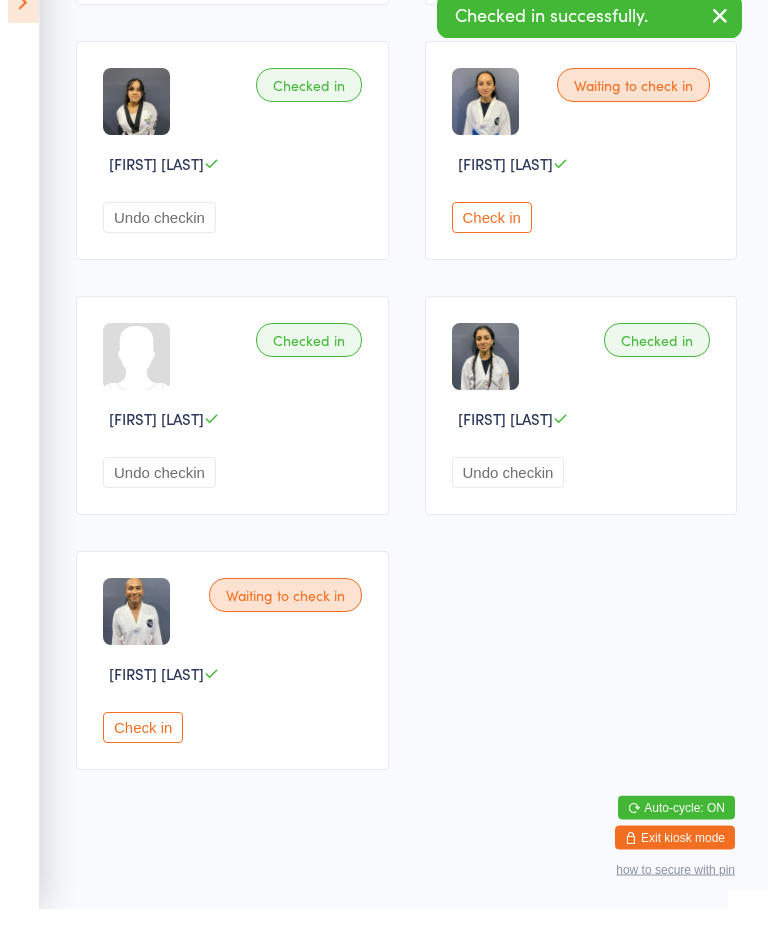 scroll, scrollTop: 1058, scrollLeft: 0, axis: vertical 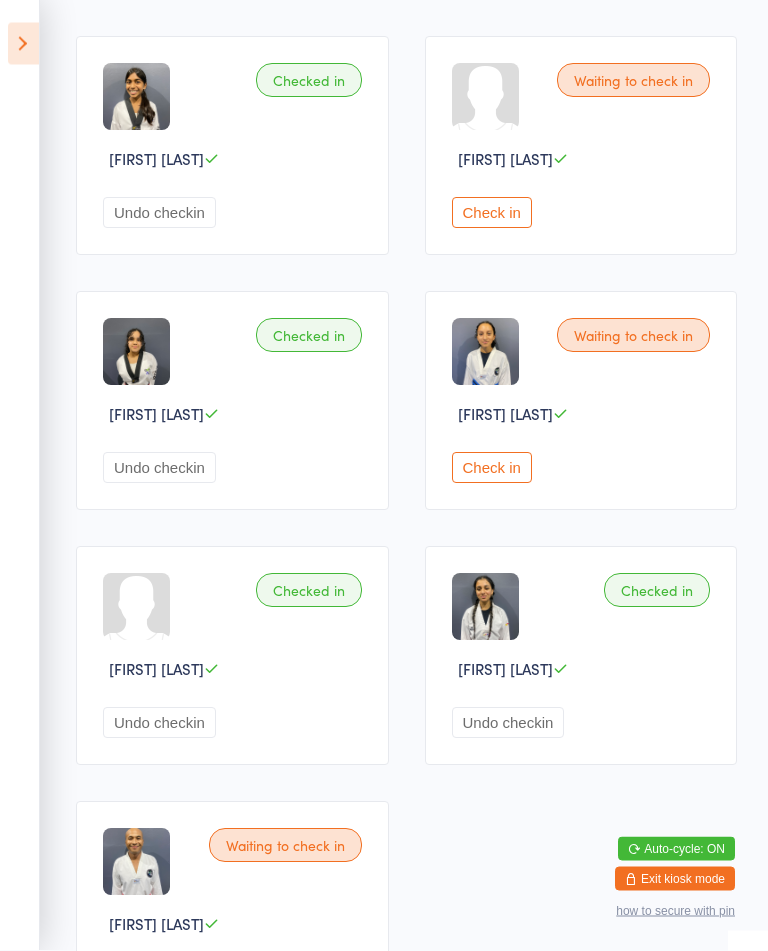click on "Check in" at bounding box center [492, 468] 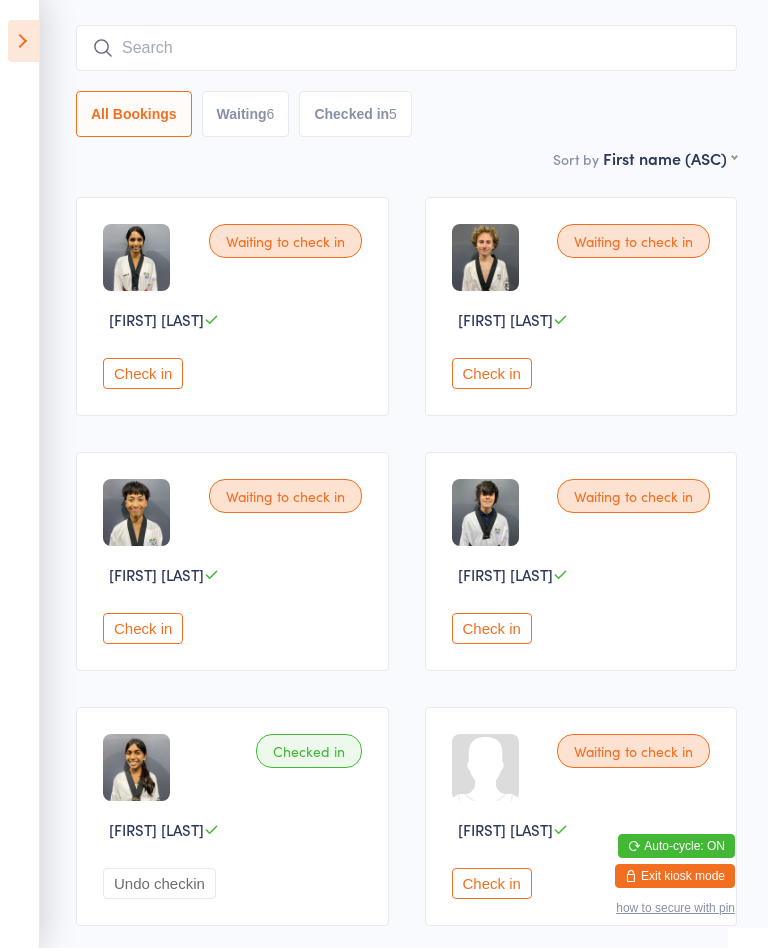 scroll, scrollTop: 155, scrollLeft: 0, axis: vertical 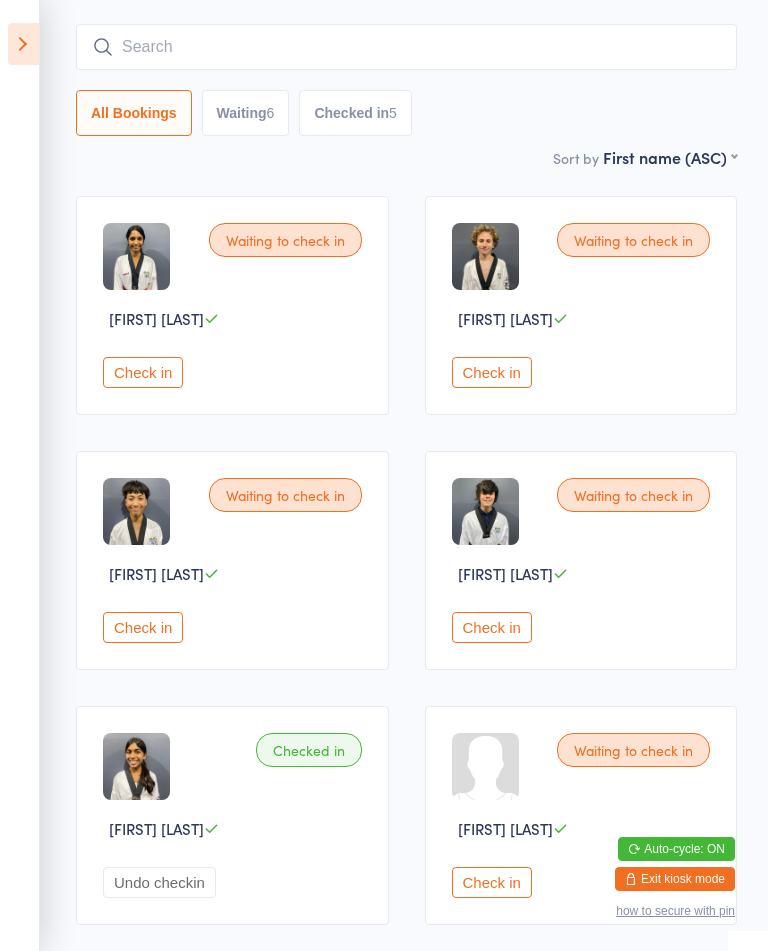 click on "Check in" at bounding box center [143, 372] 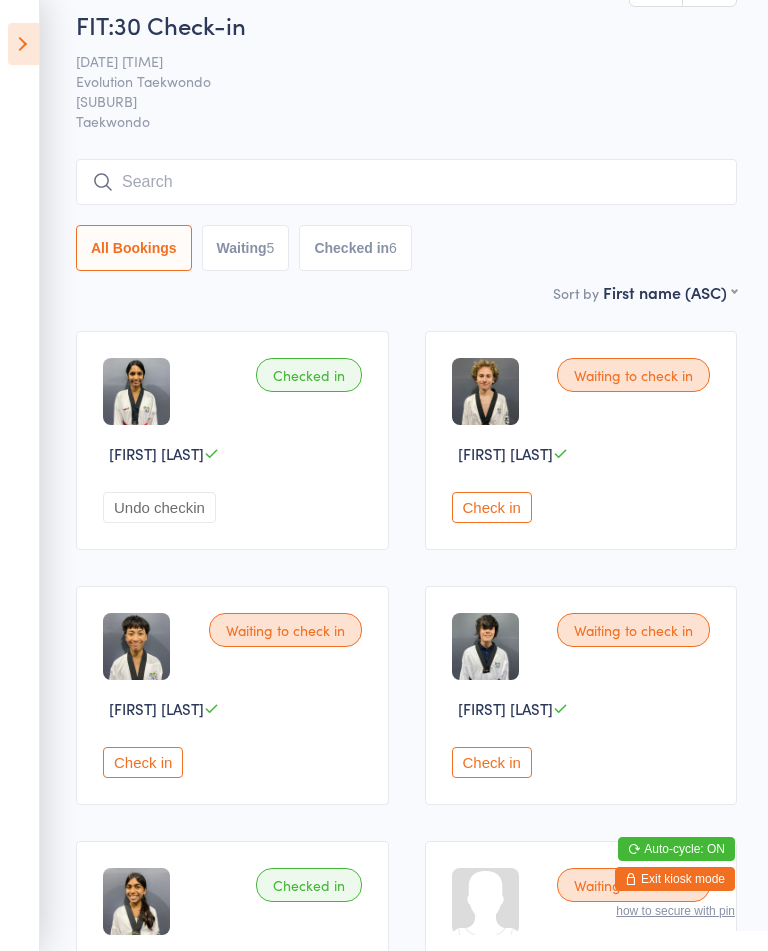 scroll, scrollTop: 0, scrollLeft: 0, axis: both 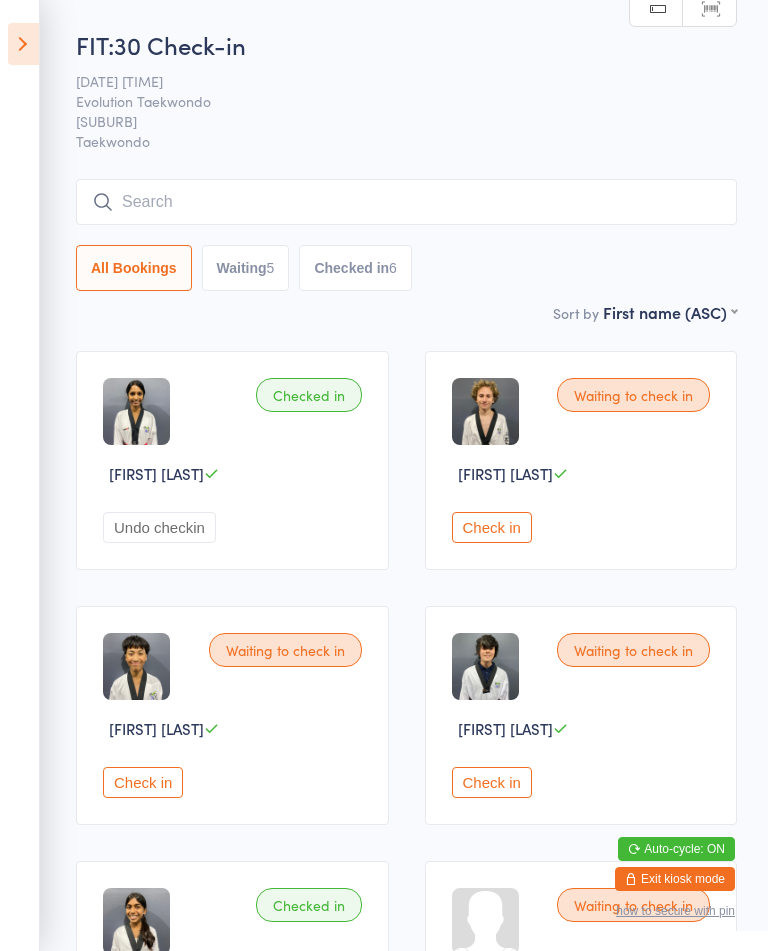 click on "Check in" at bounding box center (492, 527) 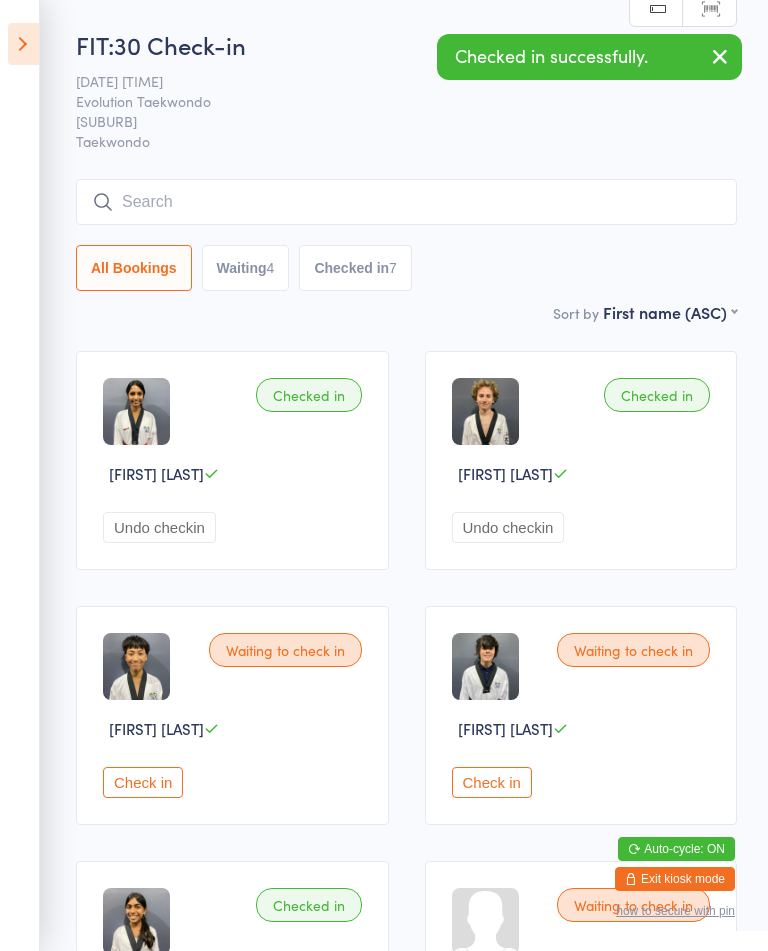 click on "Check in" at bounding box center (492, 782) 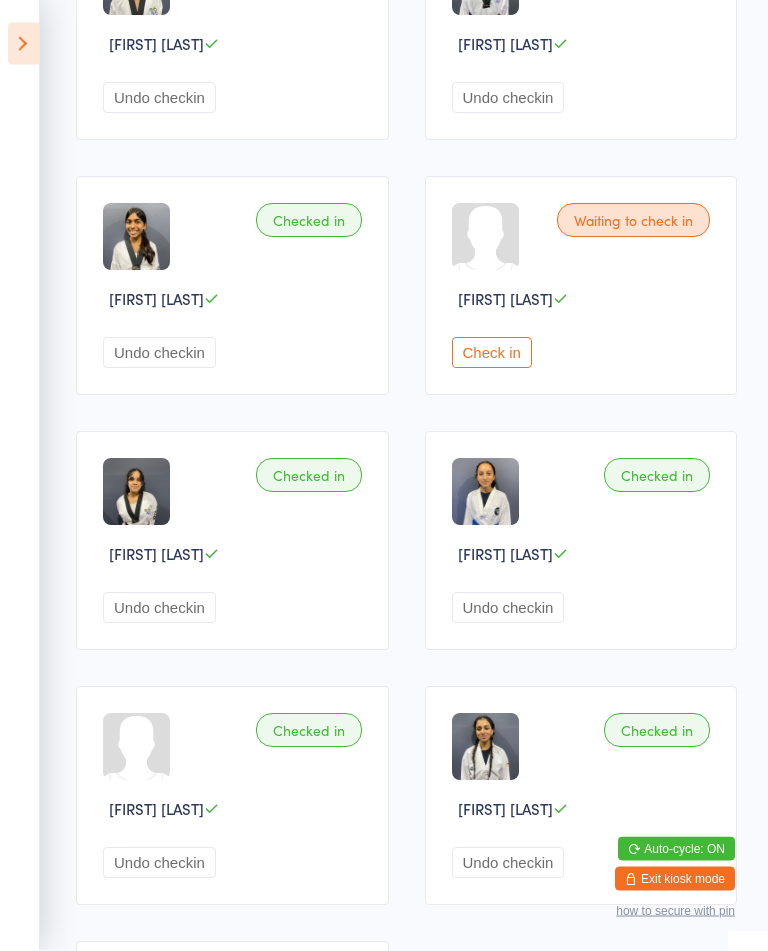 scroll, scrollTop: 660, scrollLeft: 0, axis: vertical 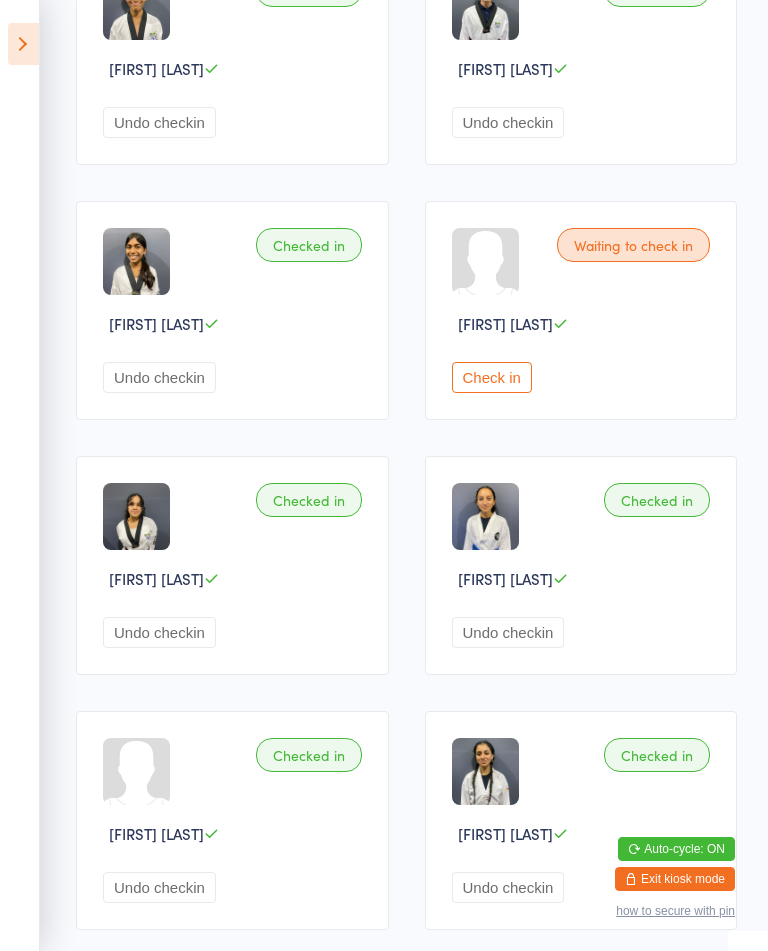 click on "Check in" at bounding box center (492, 377) 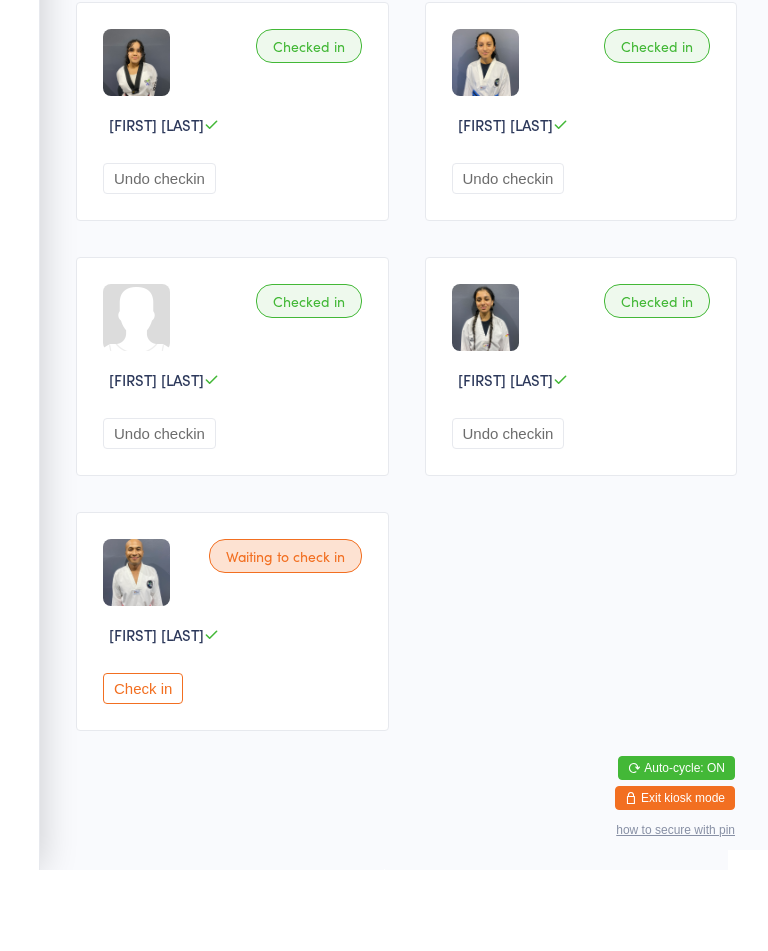 scroll, scrollTop: 1058, scrollLeft: 0, axis: vertical 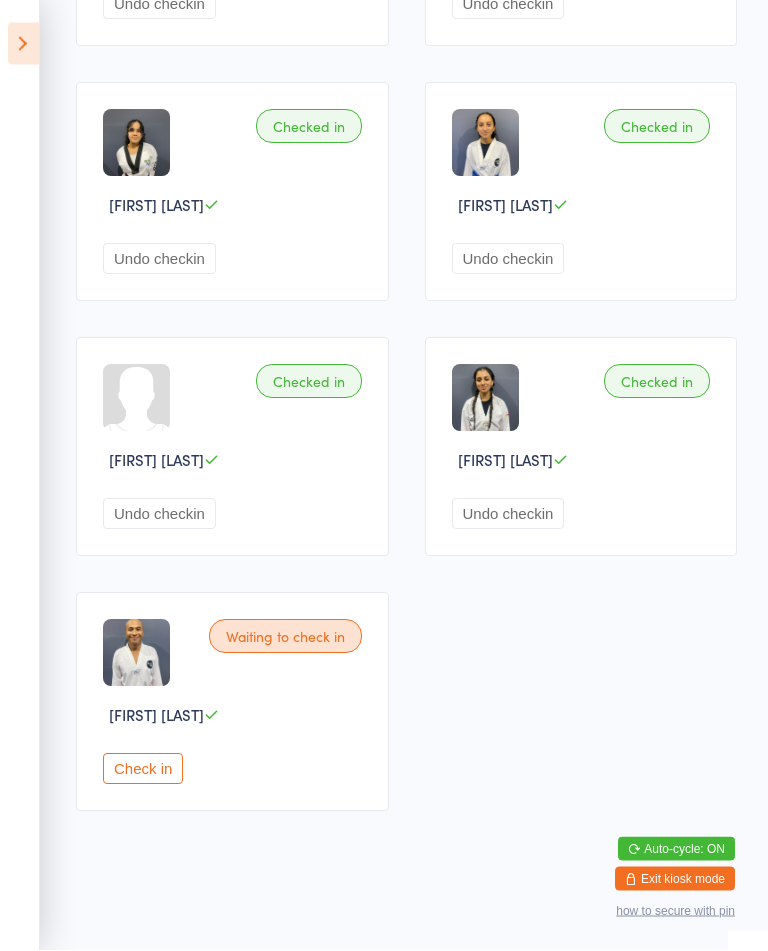 click on "Check in" at bounding box center [143, 769] 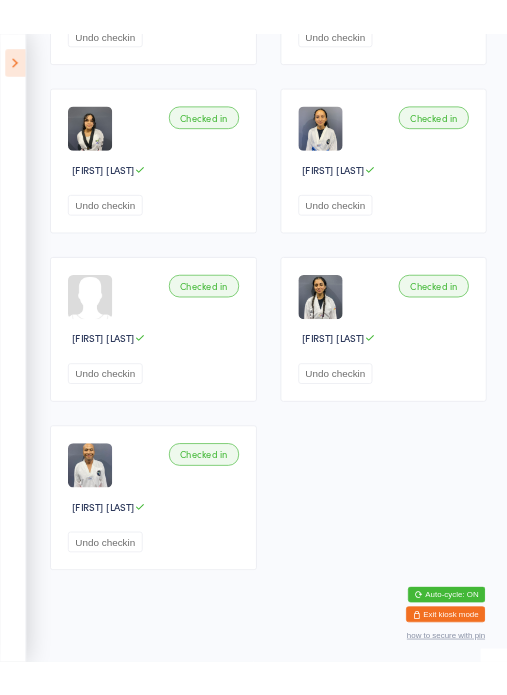 scroll, scrollTop: 2777, scrollLeft: 0, axis: vertical 